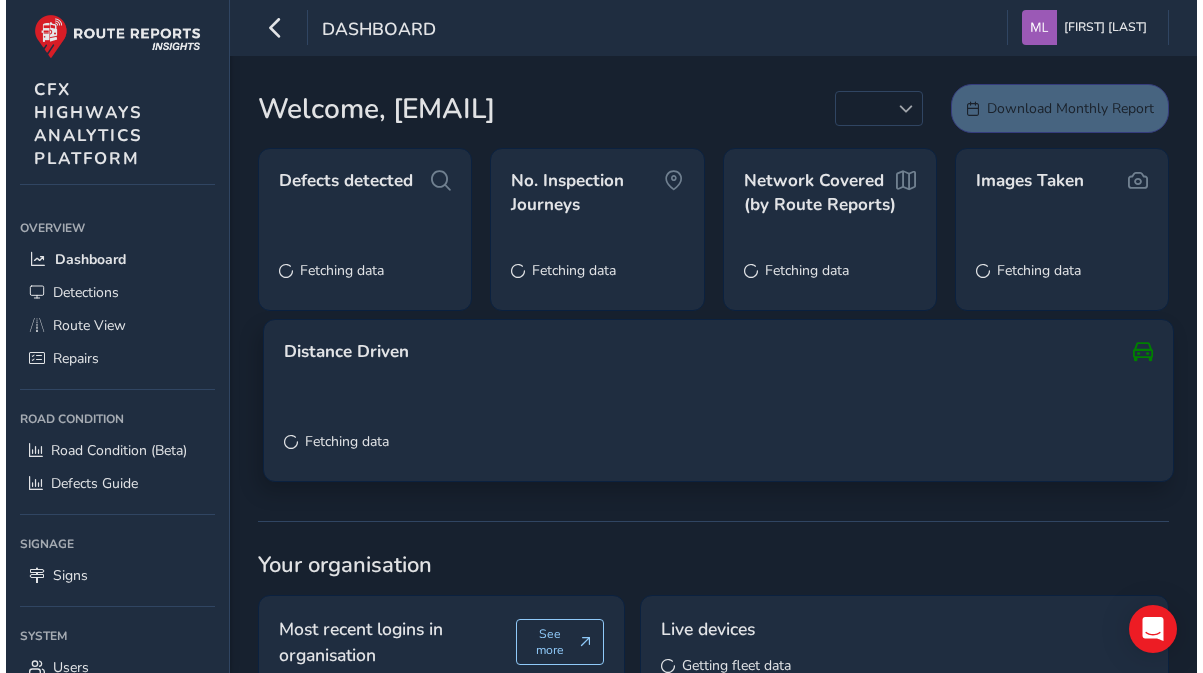 scroll, scrollTop: 0, scrollLeft: 0, axis: both 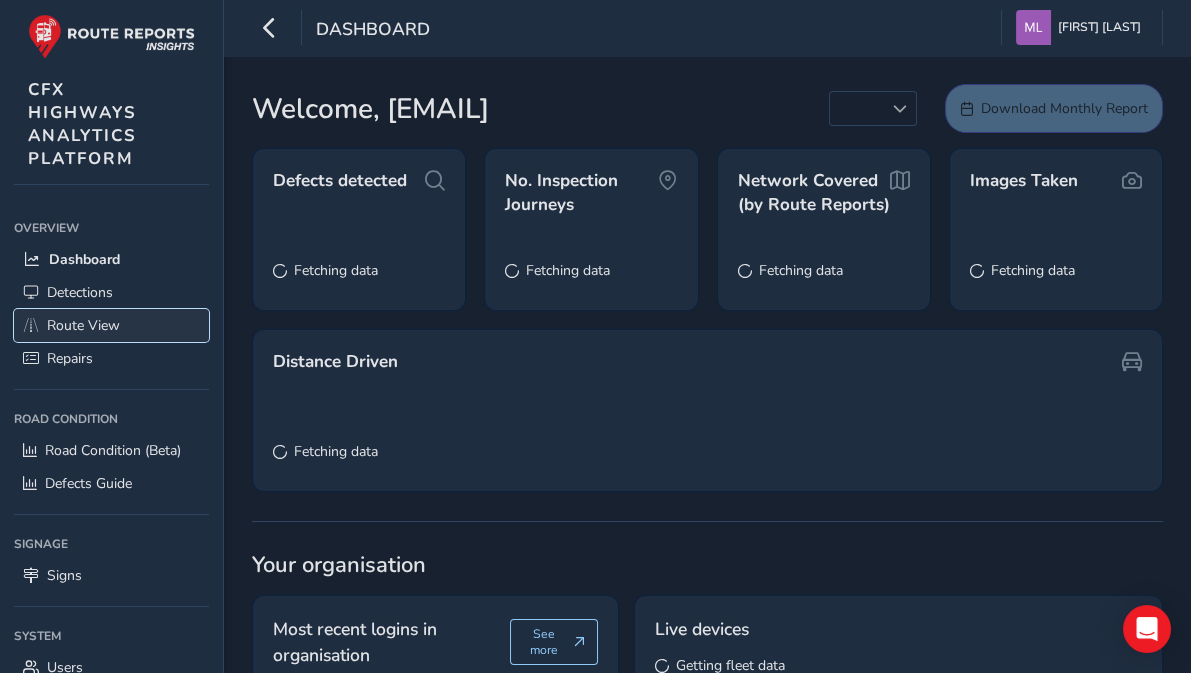 click on "Route View" at bounding box center (83, 325) 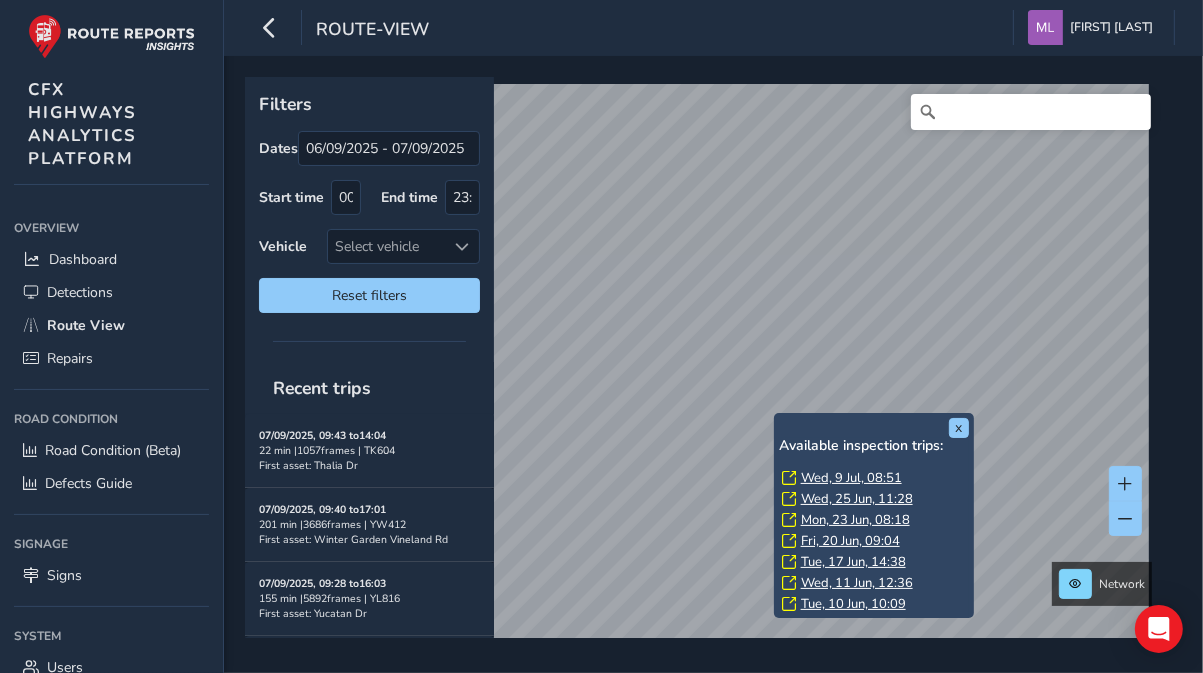 click on "Wed, 9 Jul, 08:51" at bounding box center [851, 478] 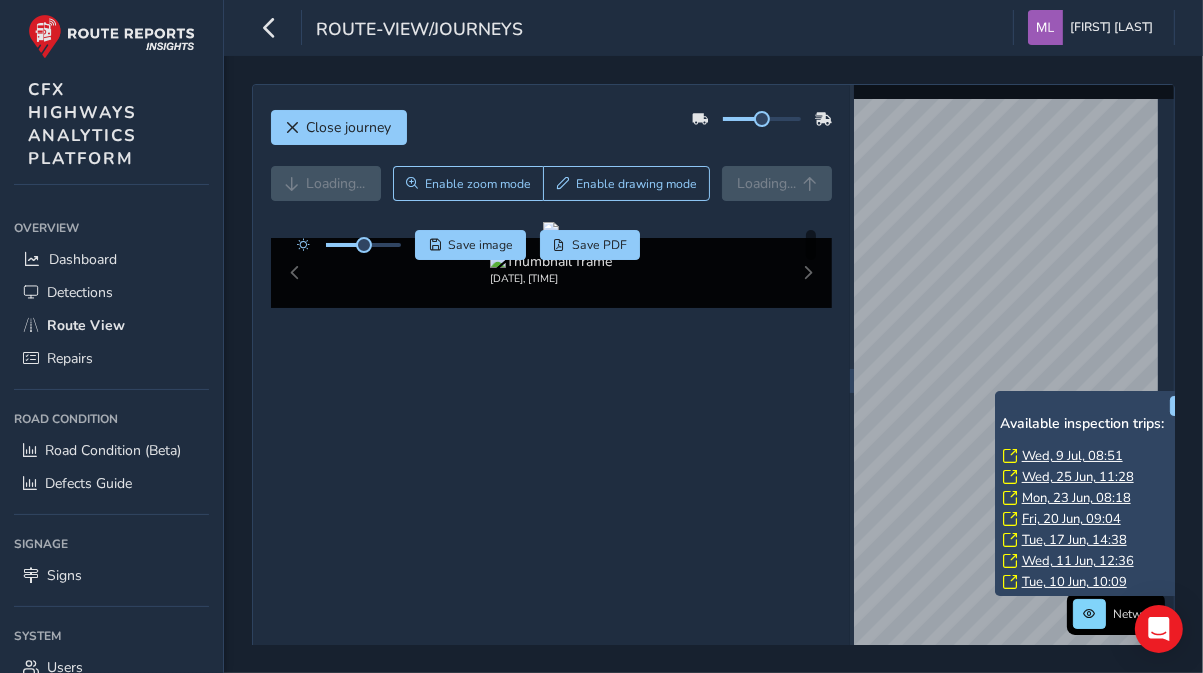 click on "Wed, 25 Jun, 11:28" at bounding box center (1072, 456) 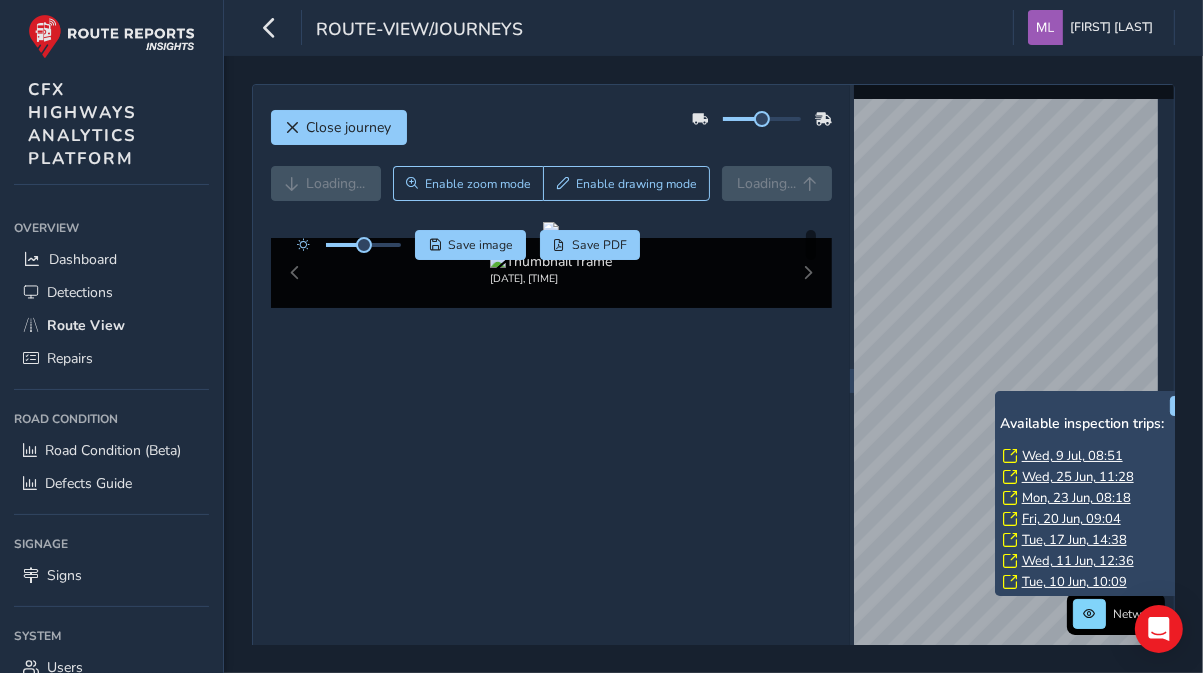 click on "Wed, 25 Jun, 11:28" at bounding box center (1072, 456) 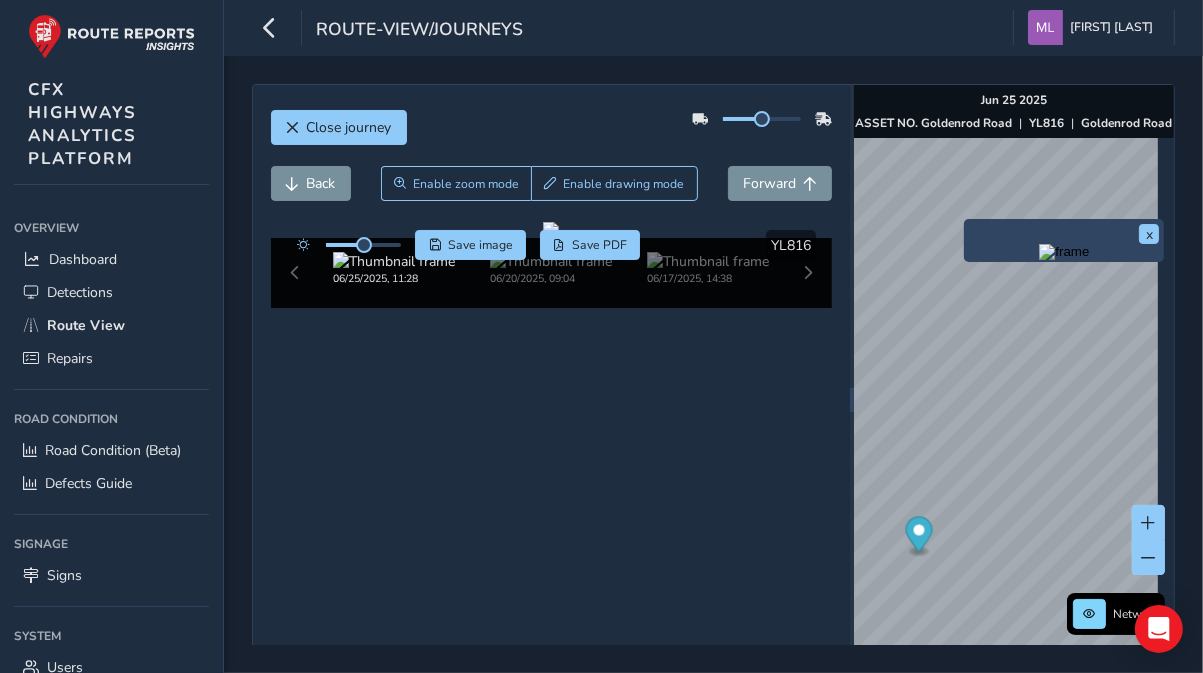 click on "x" at bounding box center [1064, 240] 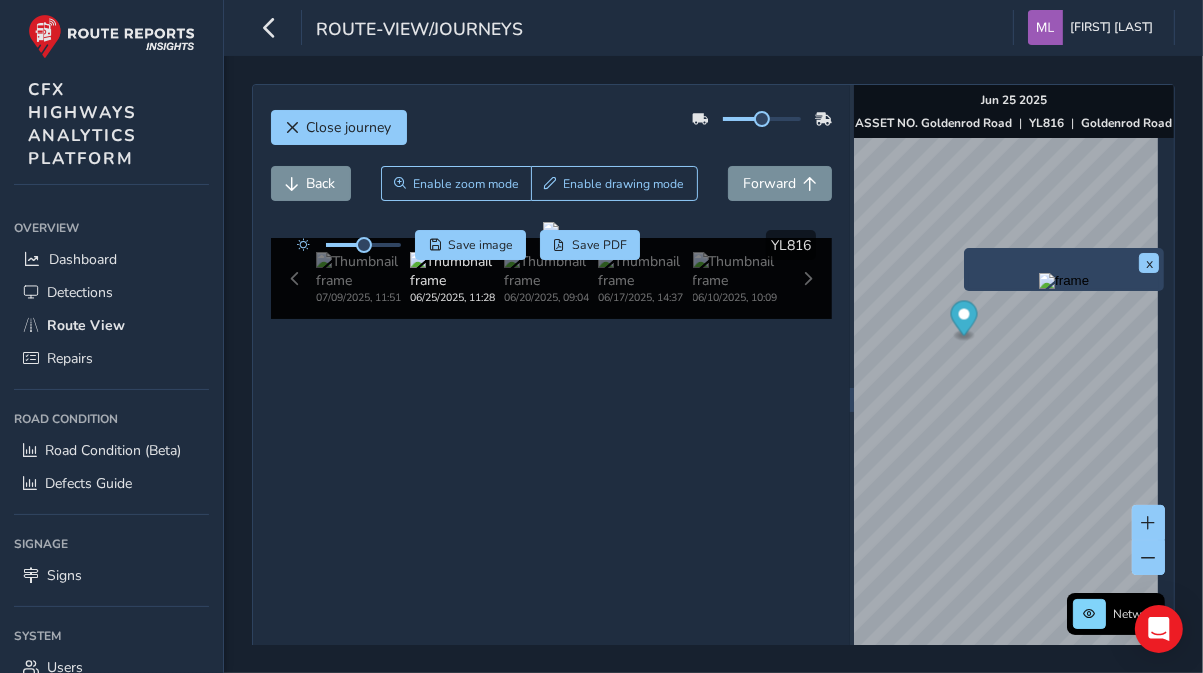 click at bounding box center [1064, 281] 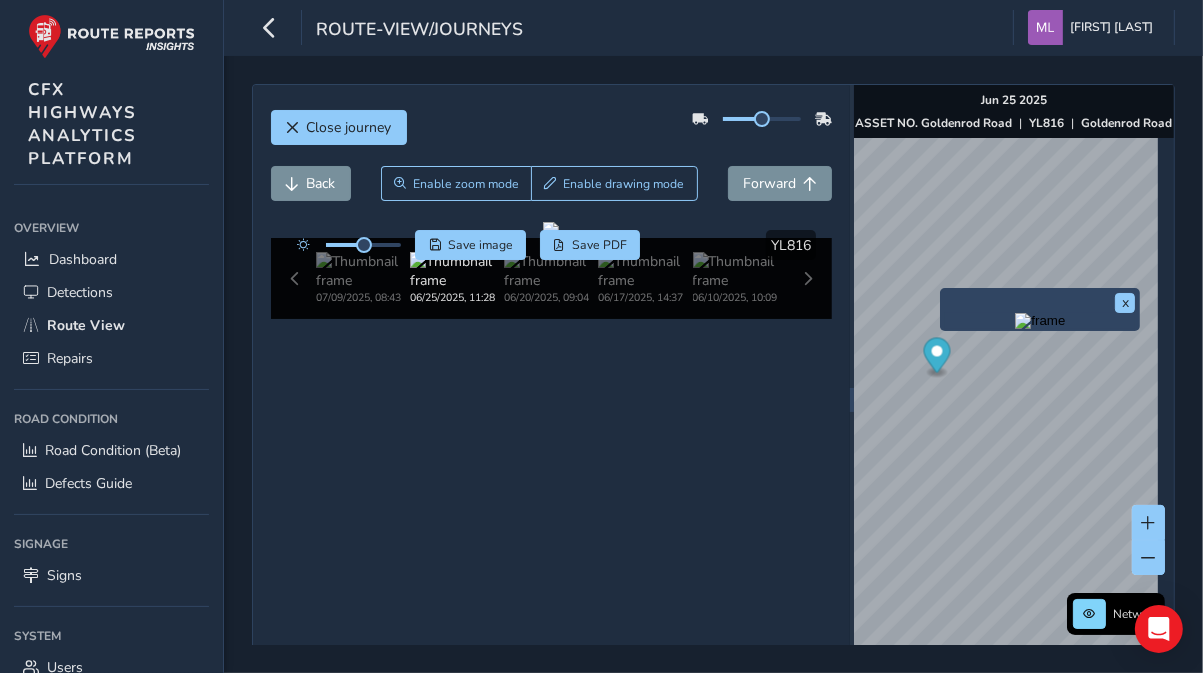 click on "x" at bounding box center [1040, 309] 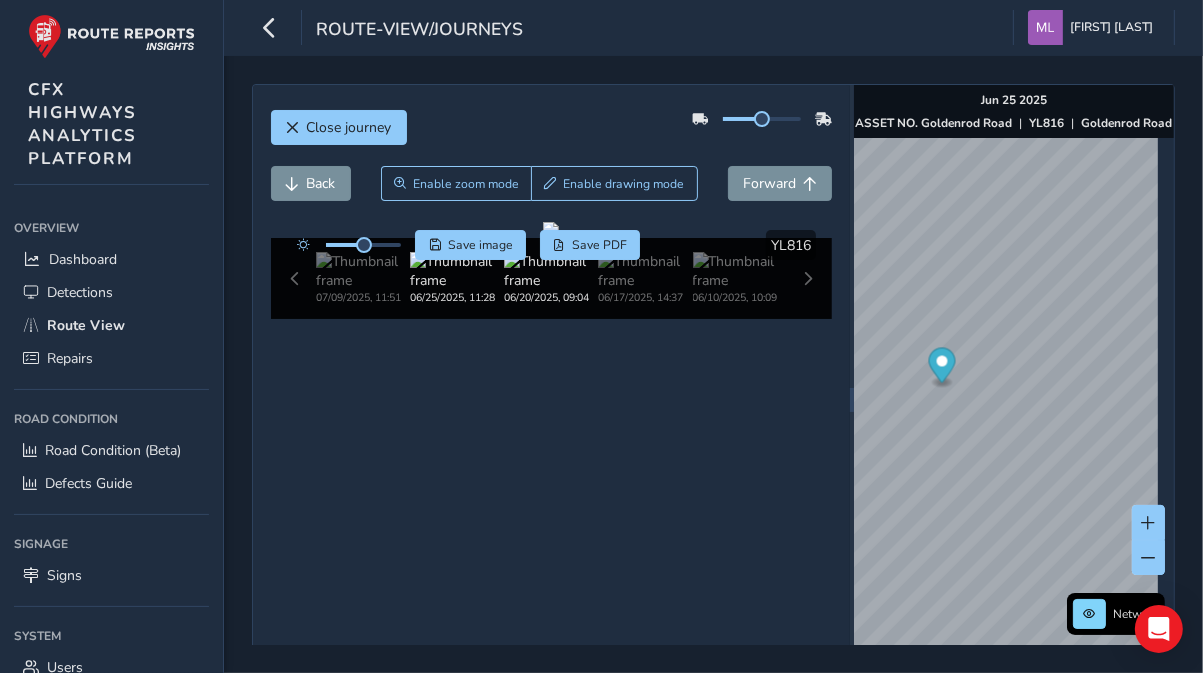 click at bounding box center (363, 271) 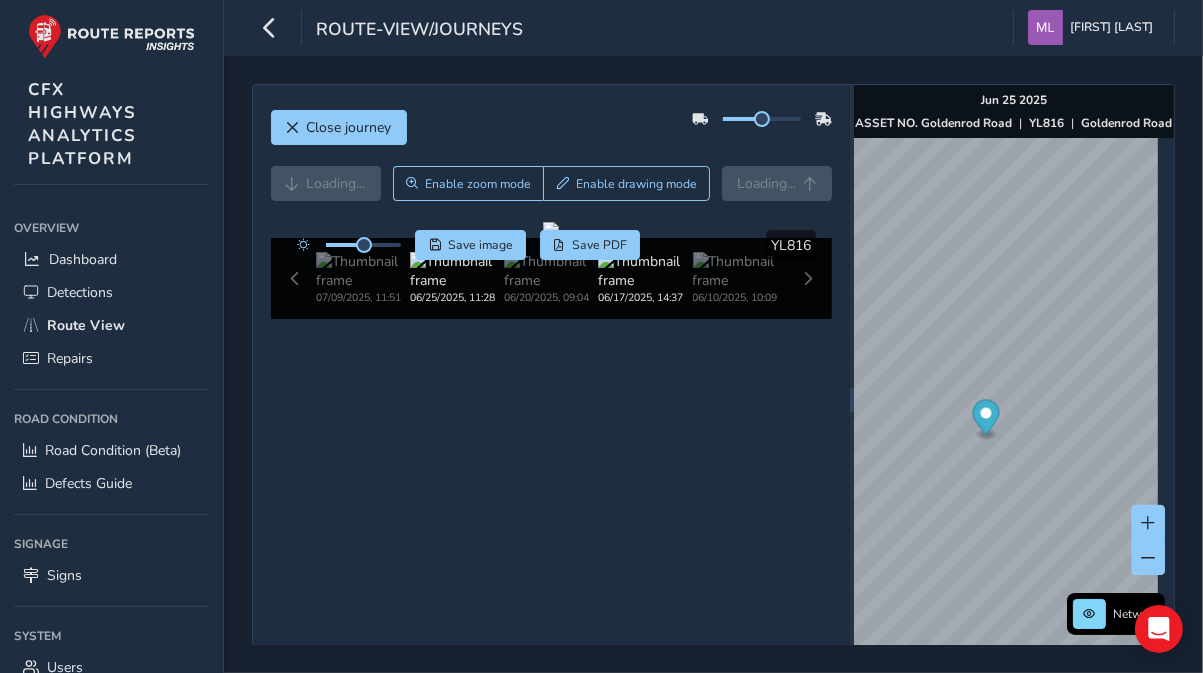click at bounding box center [363, 271] 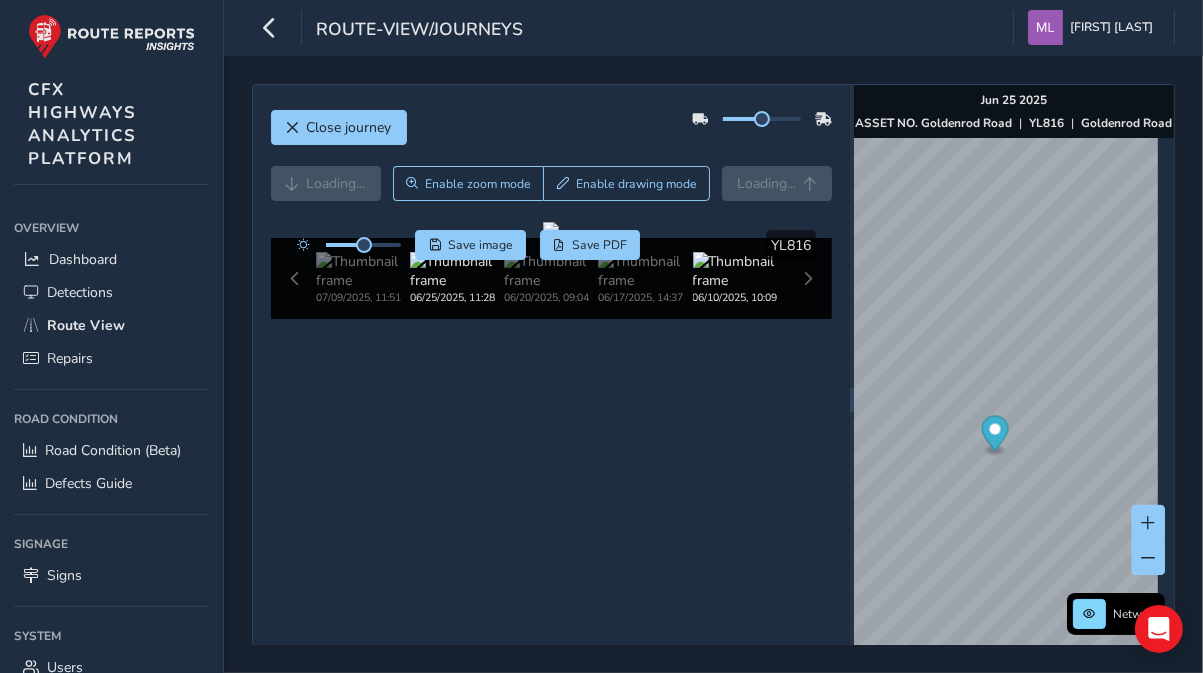 click at bounding box center (740, 271) 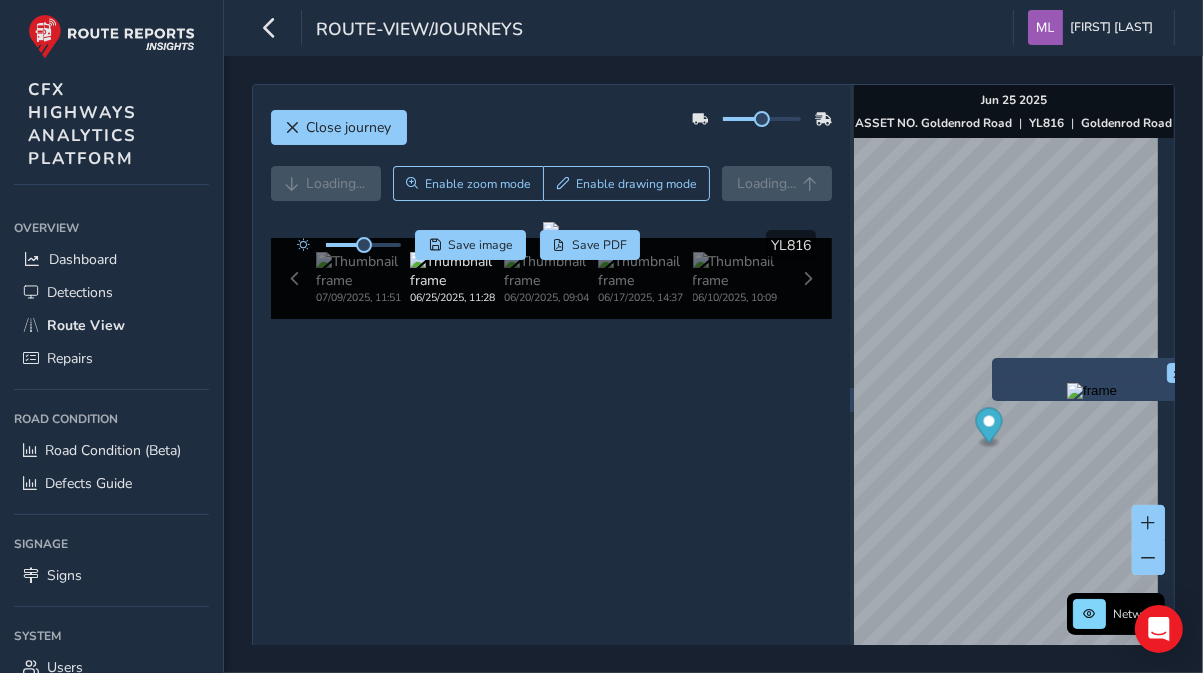 click at bounding box center (1092, 391) 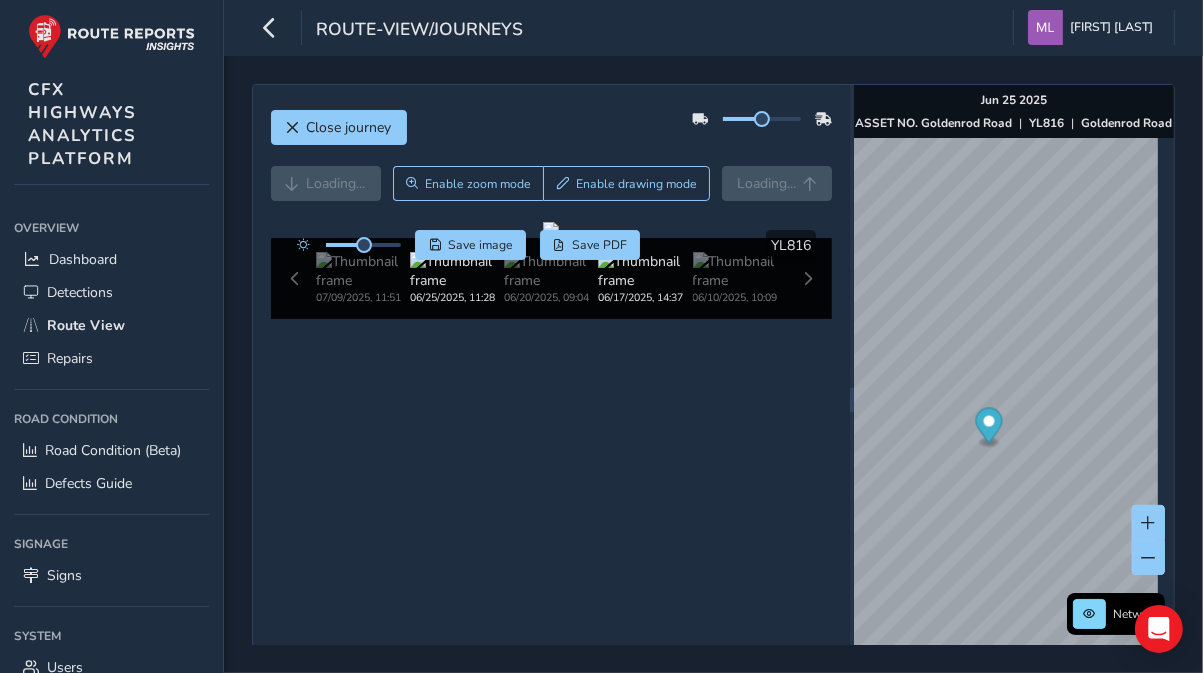 click at bounding box center [363, 271] 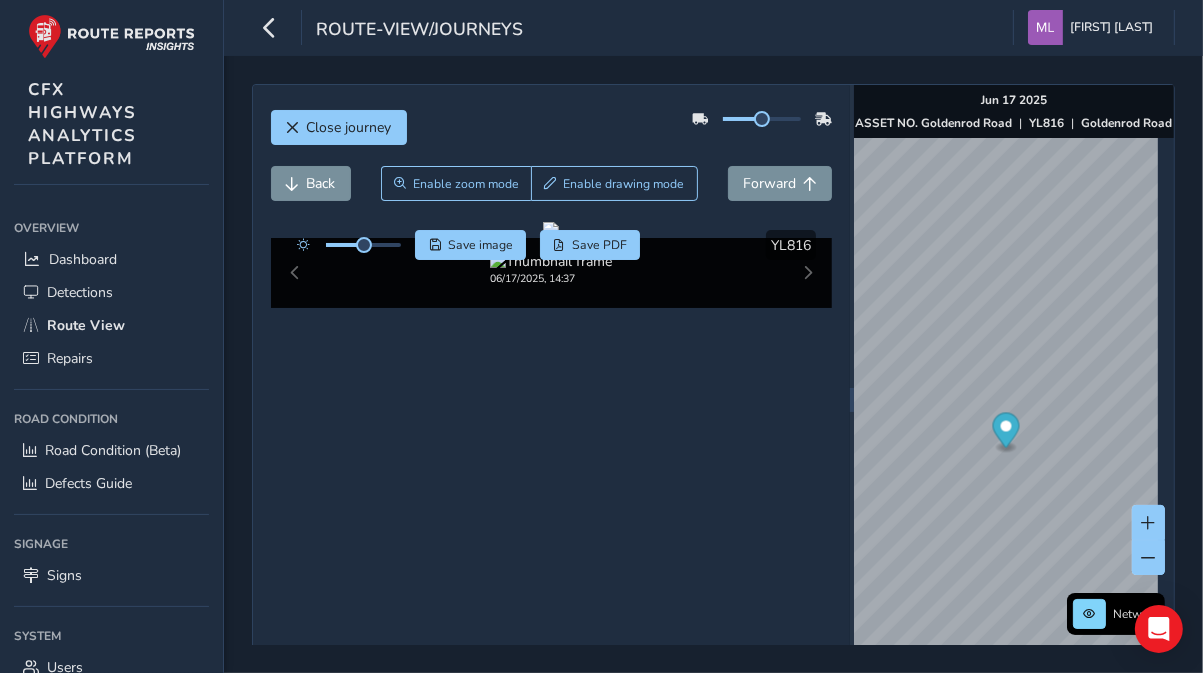 click on "06/17/2025, 14:37" at bounding box center [551, 269] 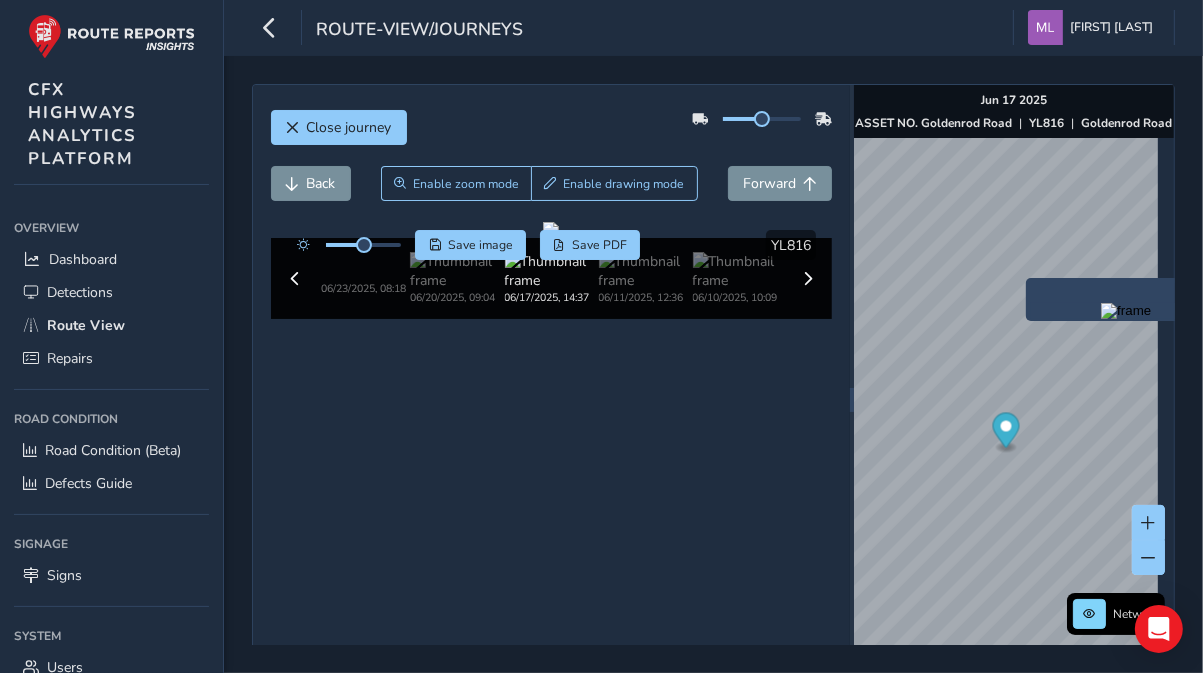 click at bounding box center (1126, 311) 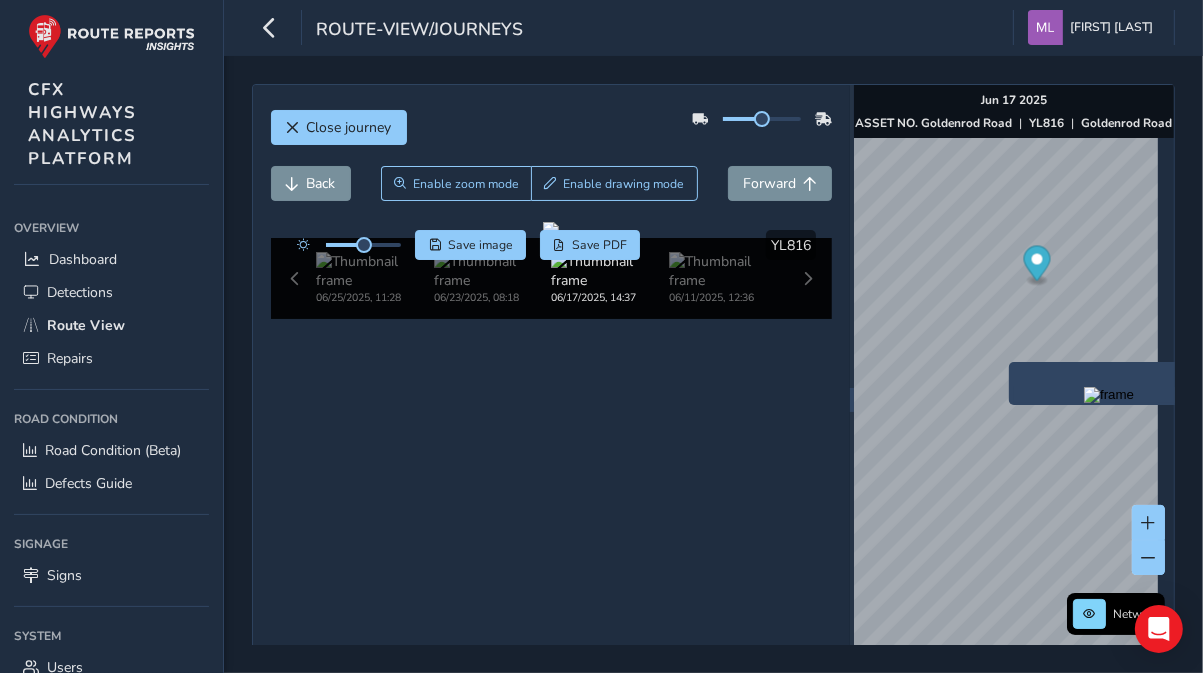 click at bounding box center [1109, 395] 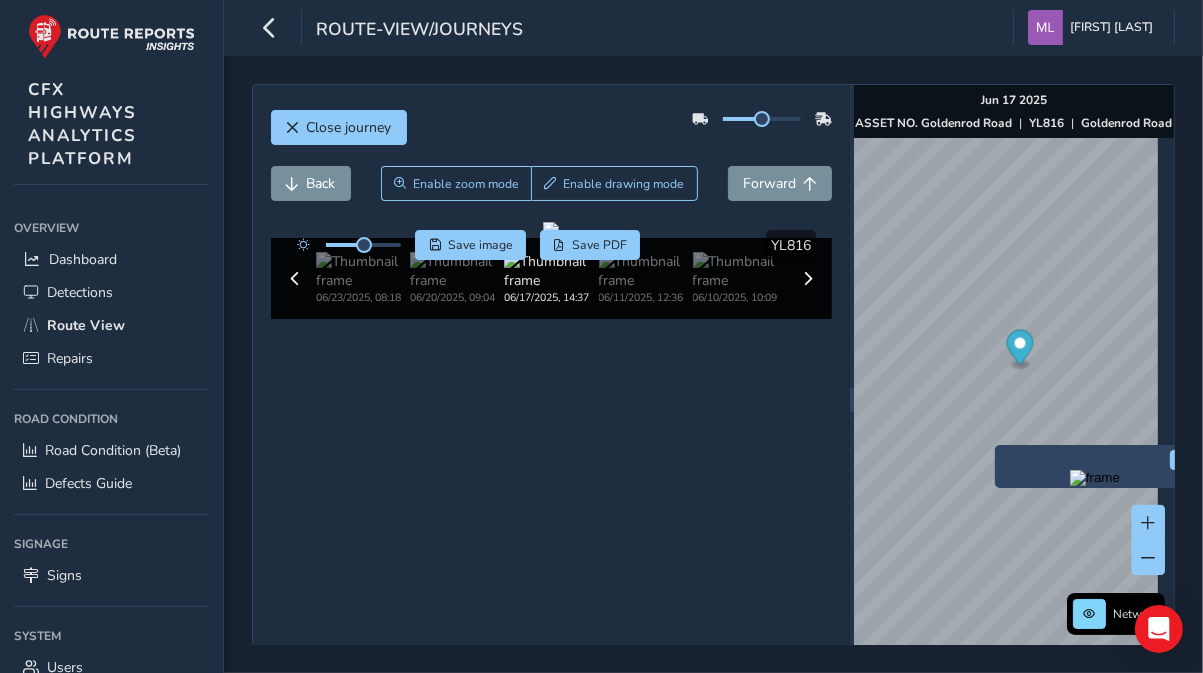 click at bounding box center (1095, 478) 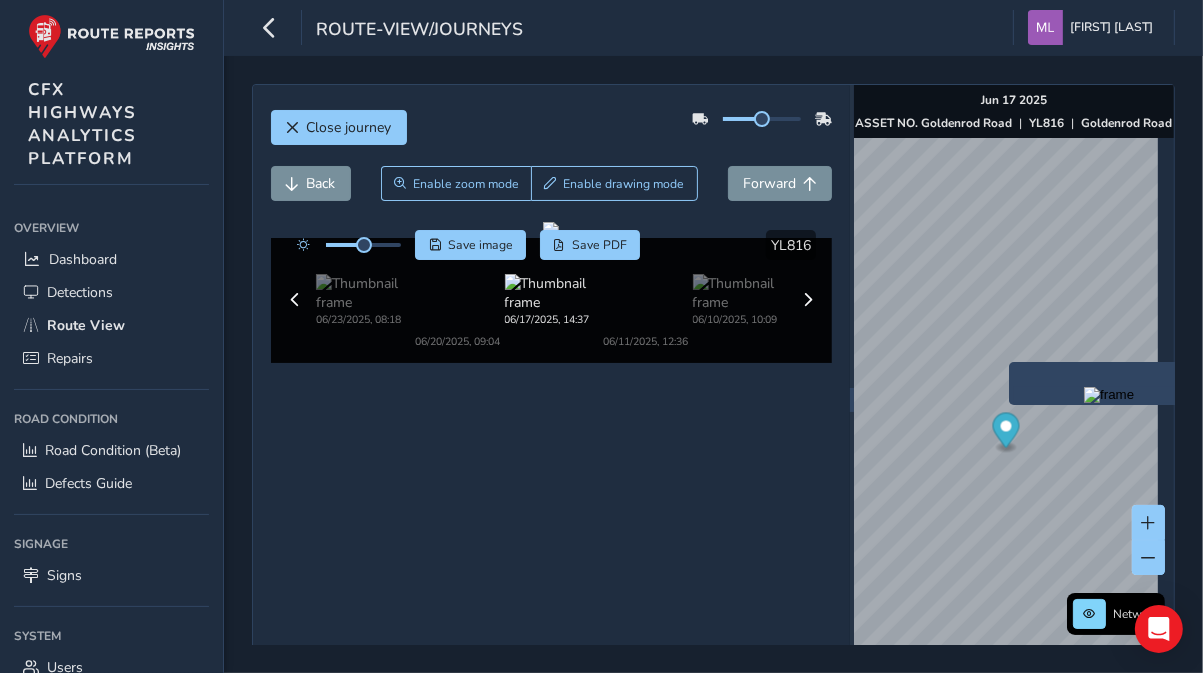 click at bounding box center [1109, 395] 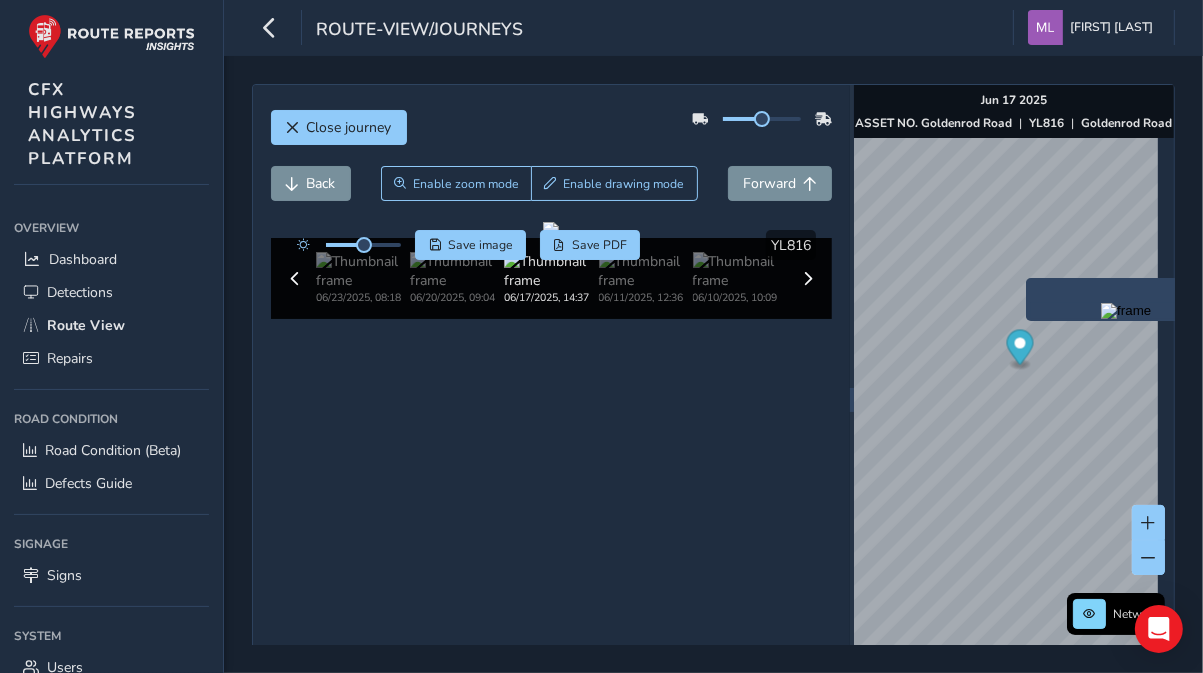 click at bounding box center (1126, 311) 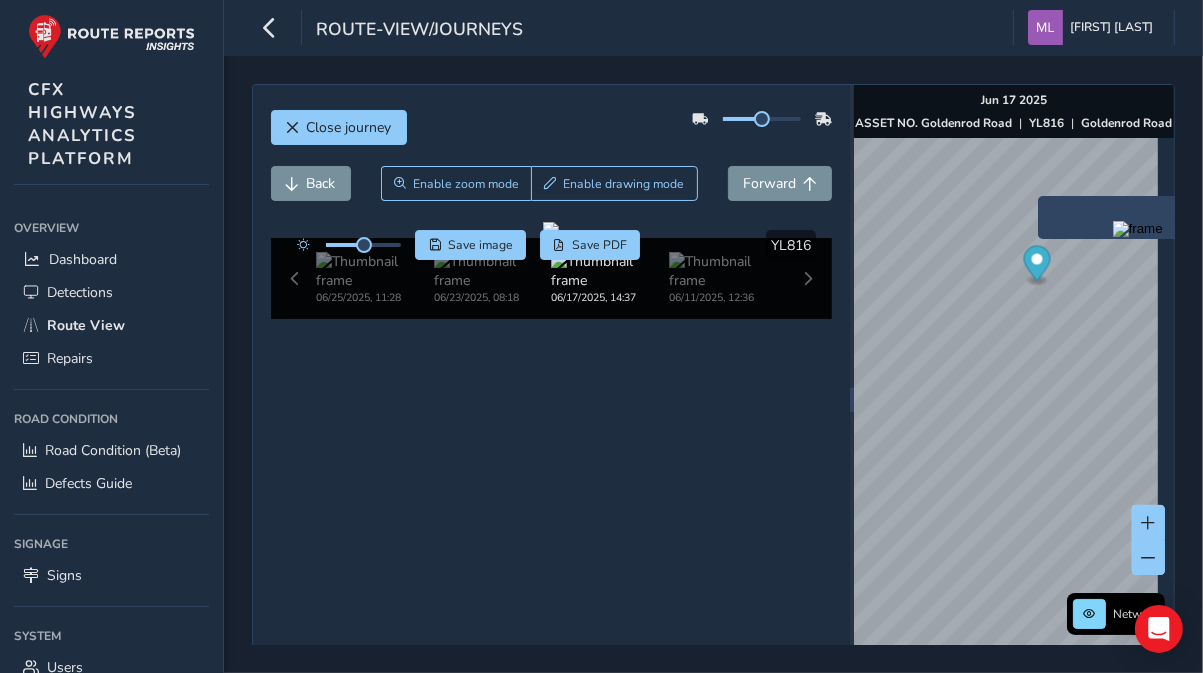 click on "x" at bounding box center [1138, 217] 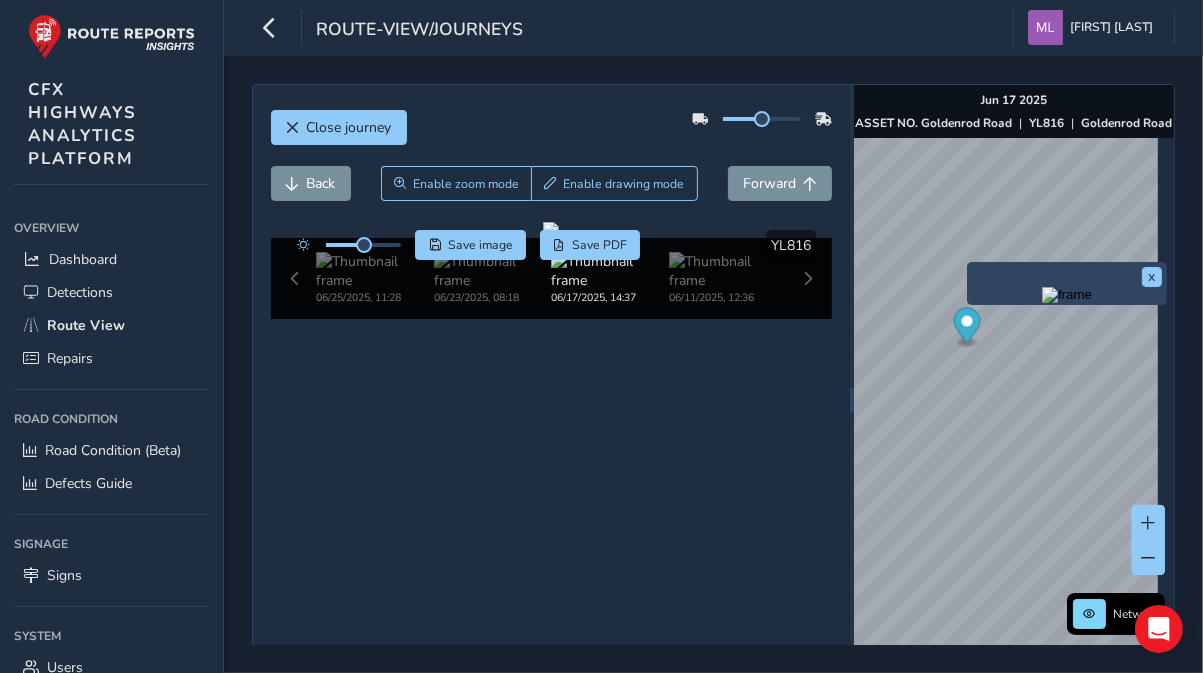 click at bounding box center [1067, 295] 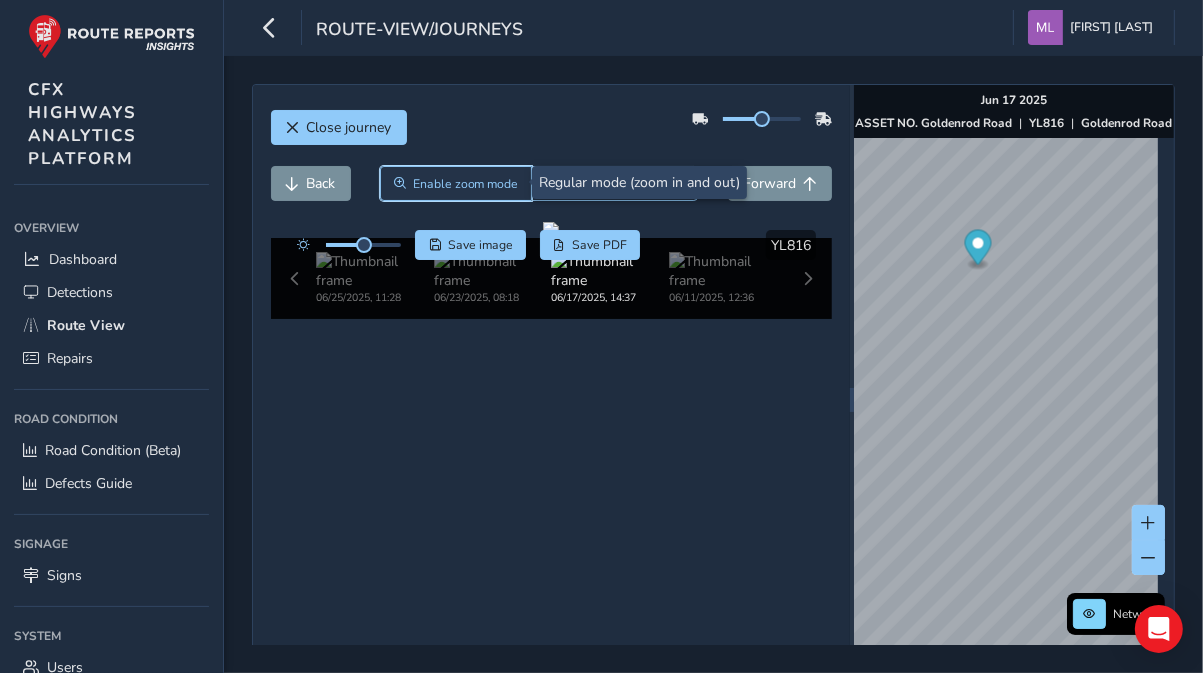 click on "Enable zoom mode" at bounding box center [466, 184] 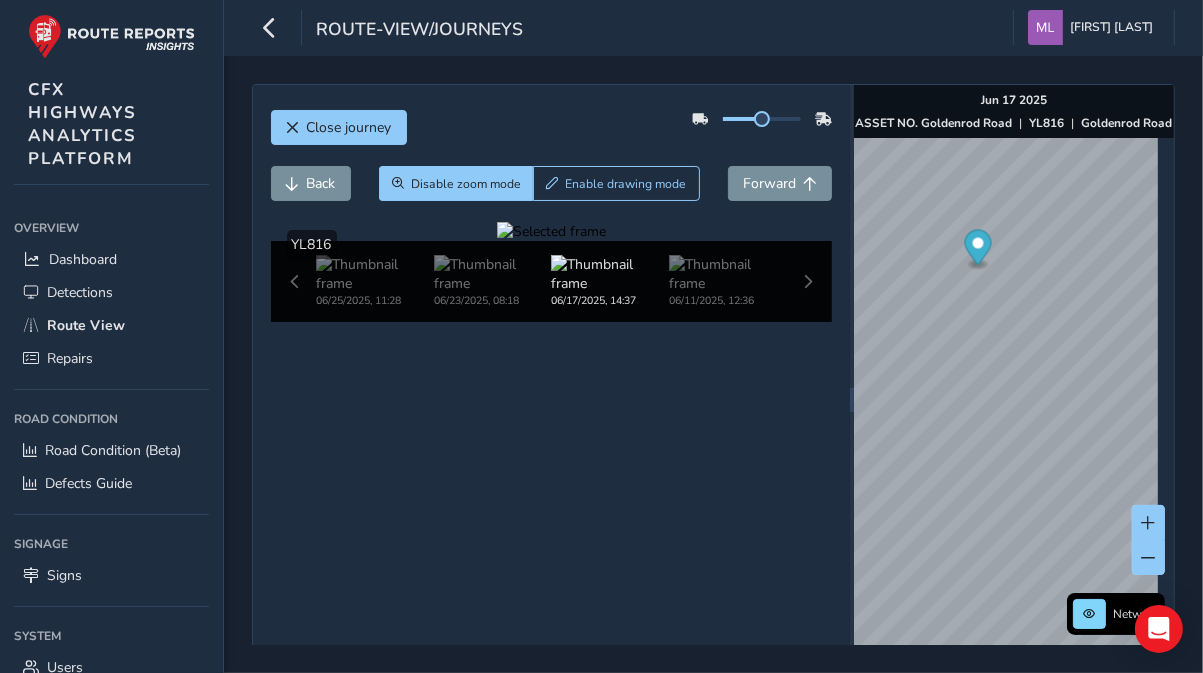 click at bounding box center (551, 231) 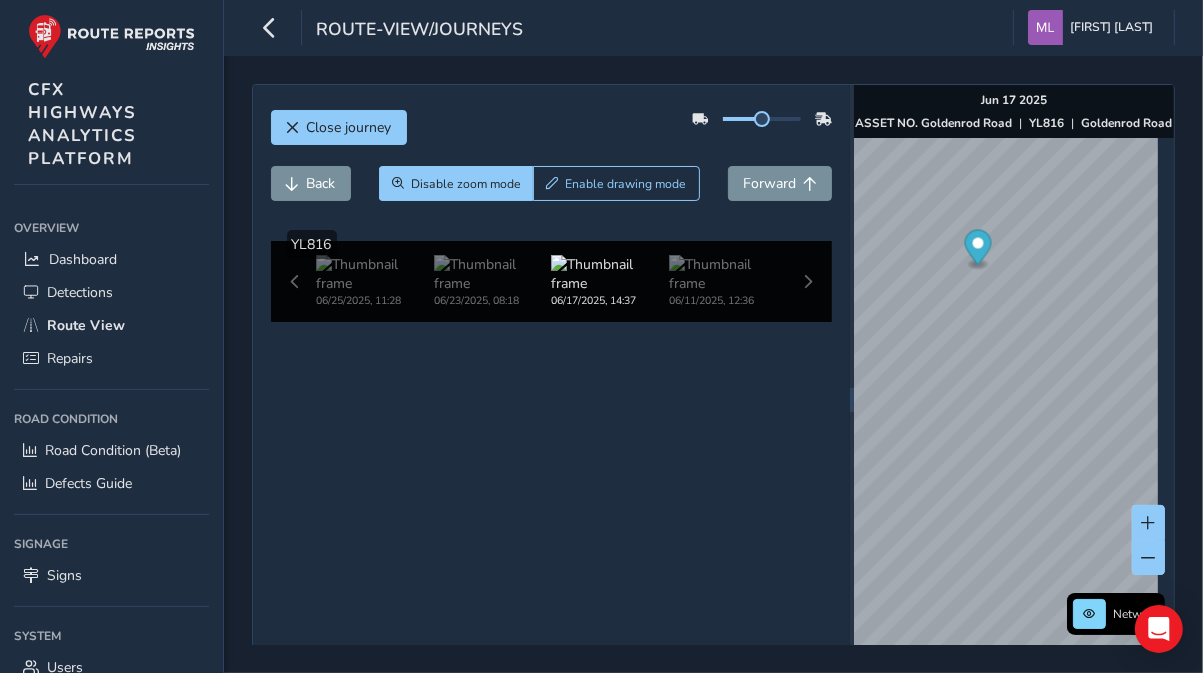 click at bounding box center [112, -14] 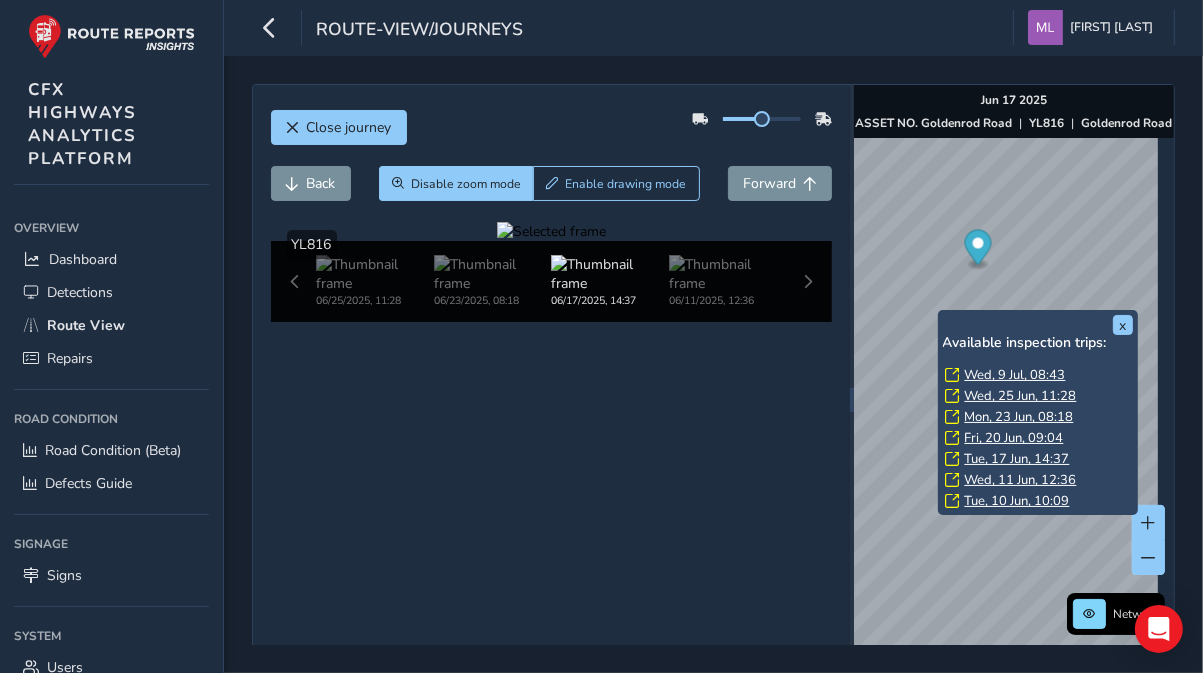 click on "Wed, 9 Jul, 08:43" at bounding box center [1015, 375] 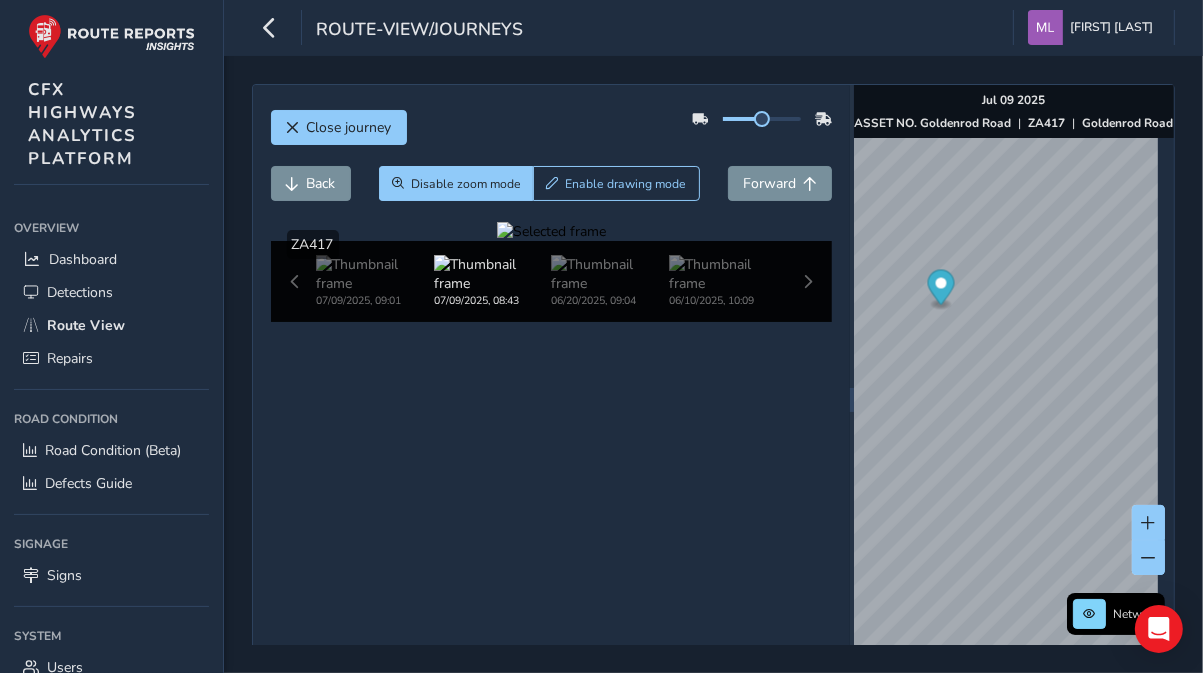 click at bounding box center [551, 231] 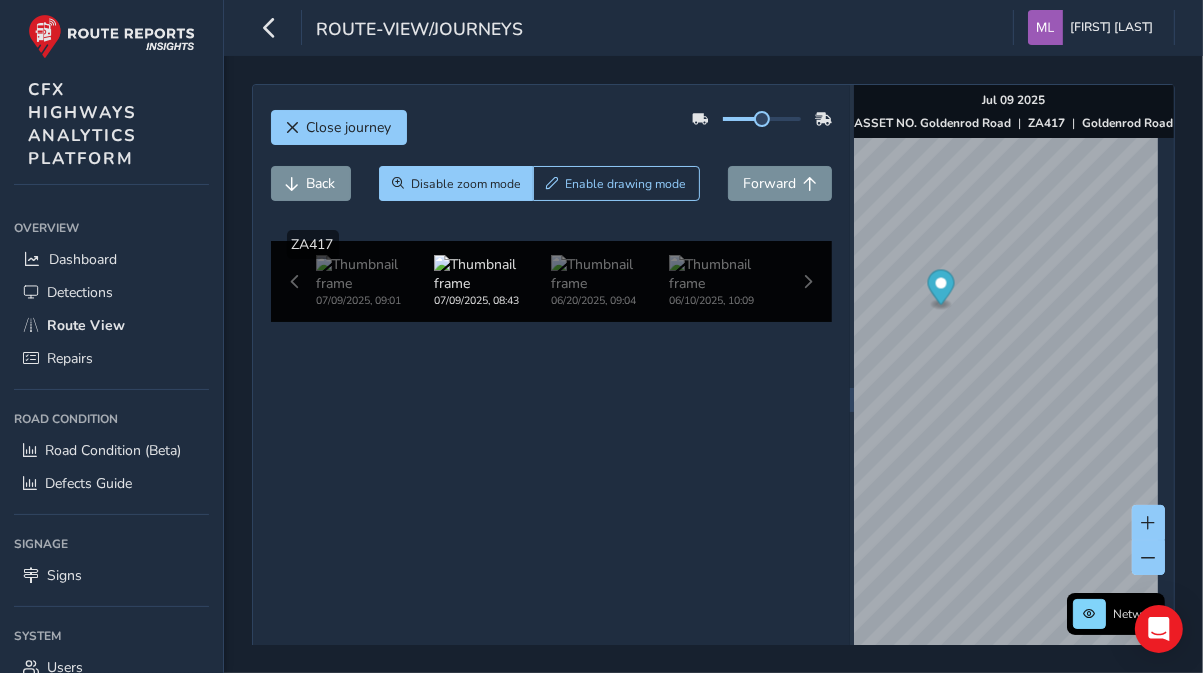 click at bounding box center (419, 141) 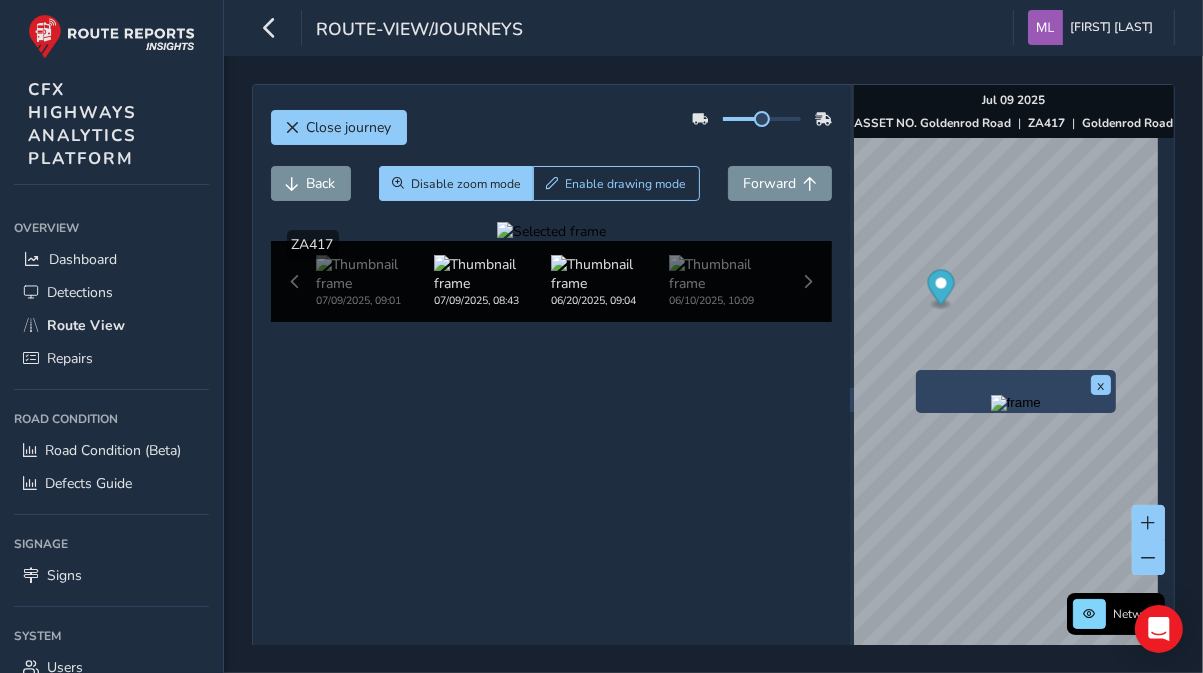 click at bounding box center (375, 274) 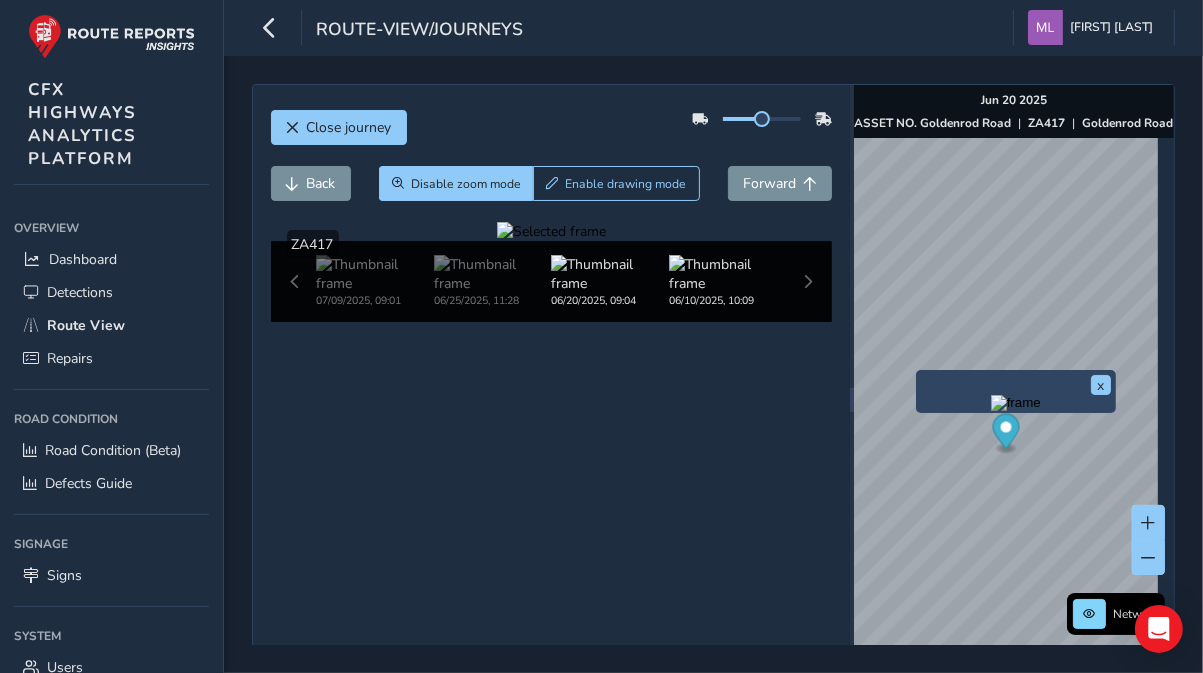 click at bounding box center (375, 274) 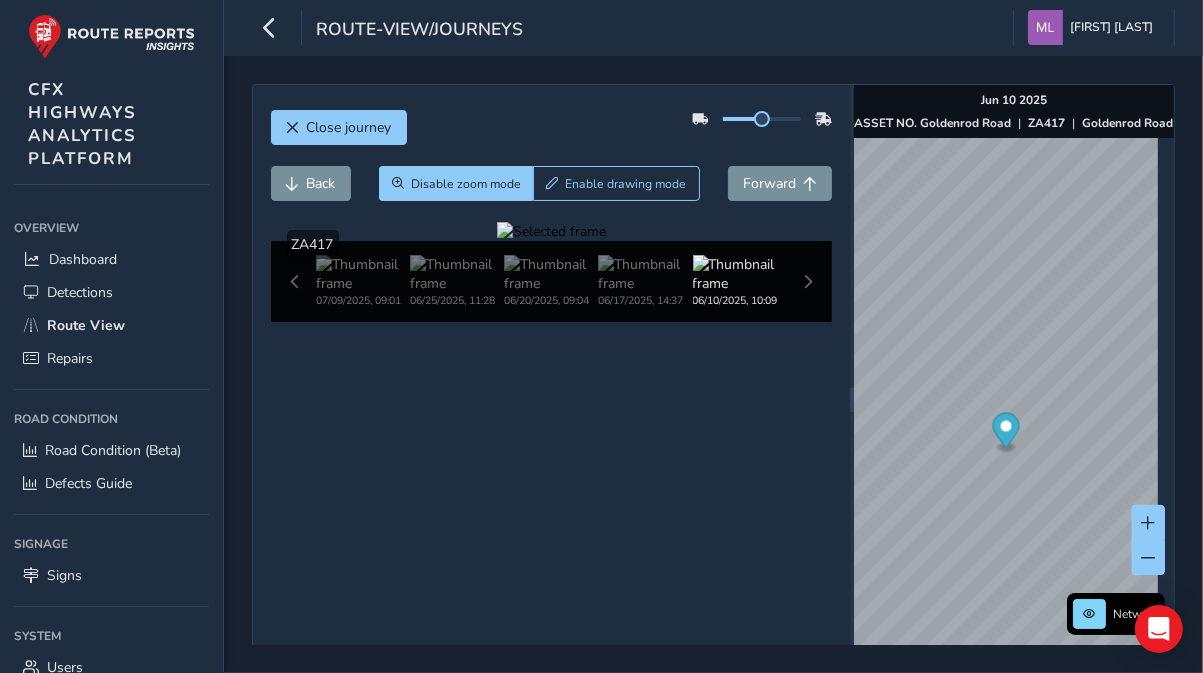 click at bounding box center [551, 231] 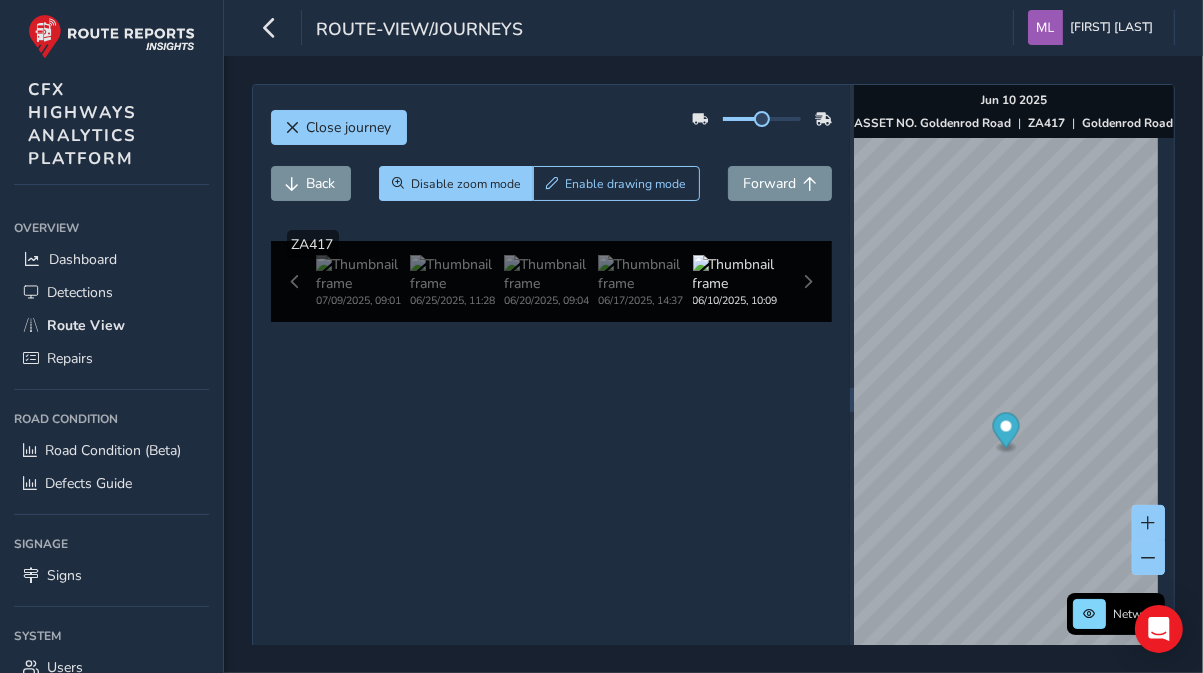 click at bounding box center (305, 317) 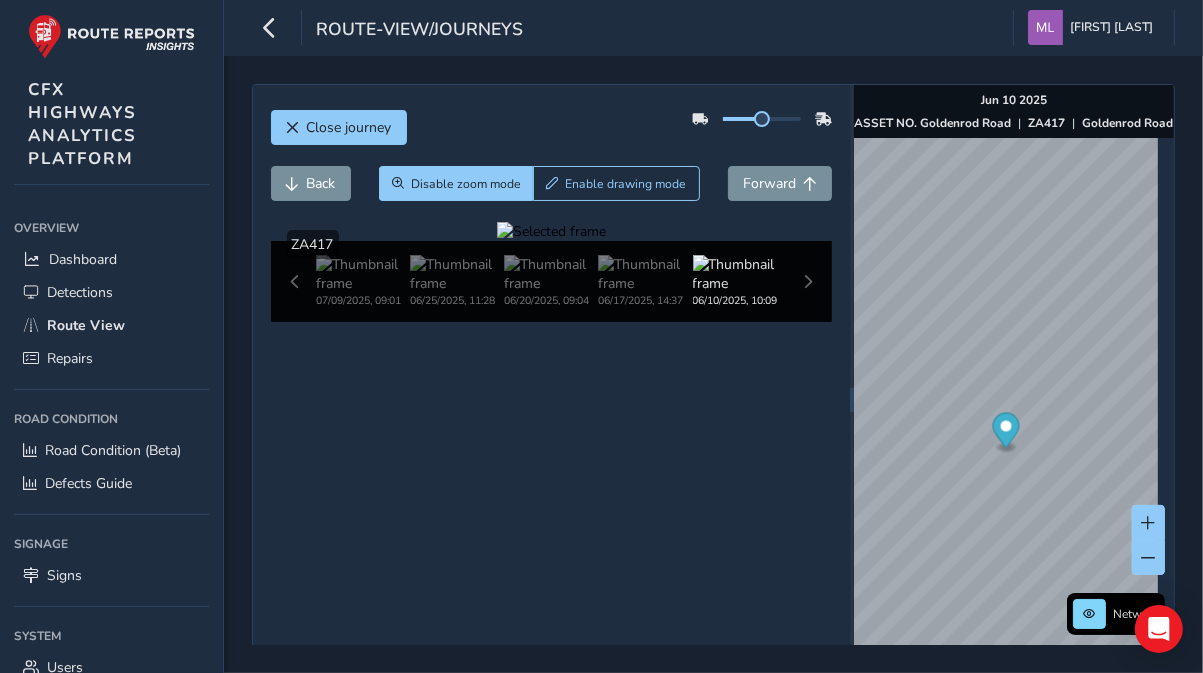 click at bounding box center (551, 231) 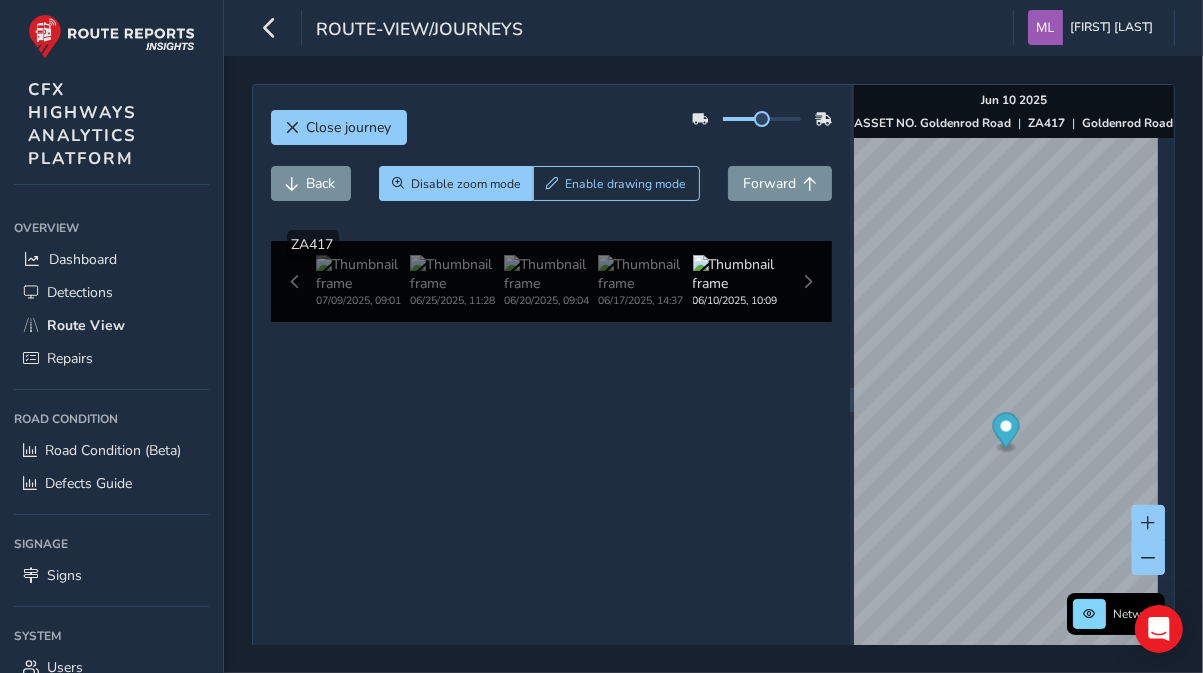 click at bounding box center [486, 561] 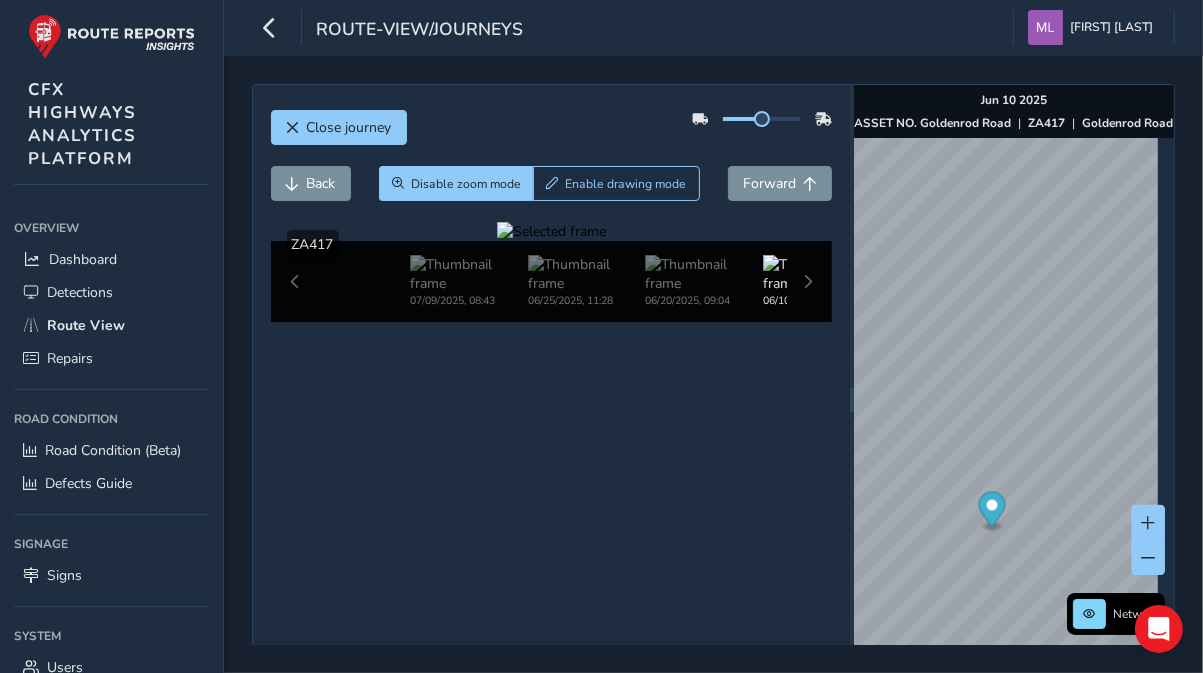 click at bounding box center (551, 231) 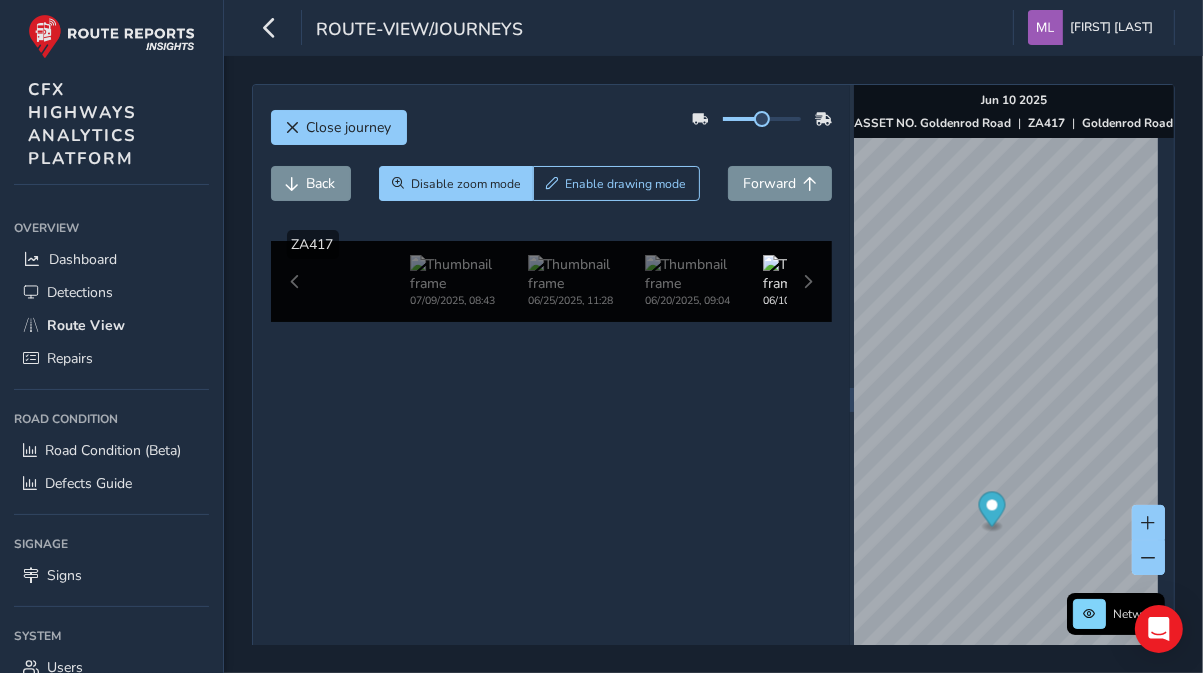 click at bounding box center (301, 221) 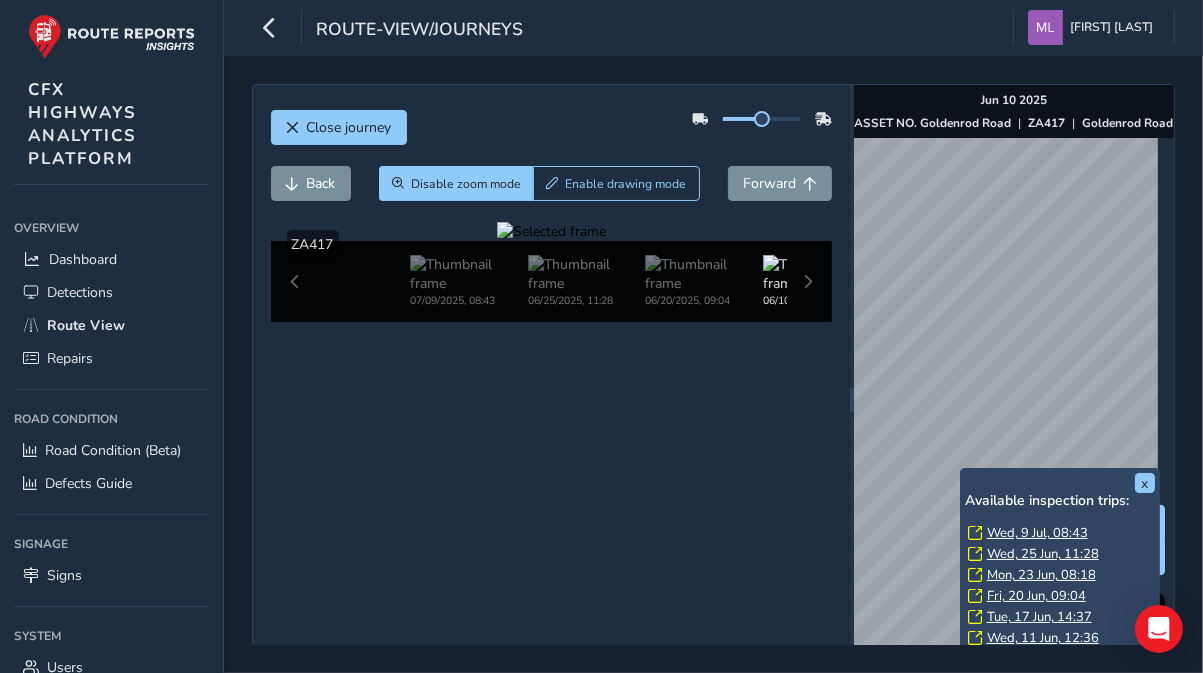 click on "x Available inspection trips: Wed, 9 Jul, 08:43 Wed, 25 Jun, 11:28 Mon, 23 Jun, 08:18 Fri, 20 Jun, 09:04 Tue, 17 Jun, 14:37 Wed, 11 Jun, 12:36 Tue, 10 Jun, 10:09" at bounding box center (1060, 570) 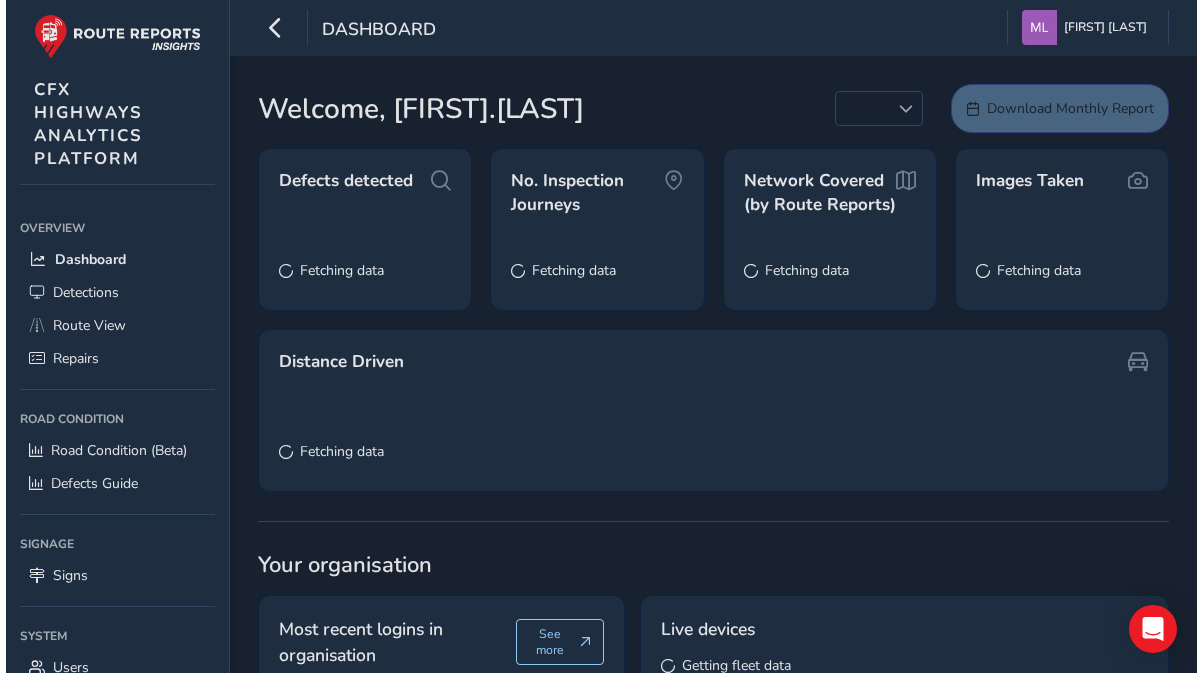 scroll, scrollTop: 0, scrollLeft: 0, axis: both 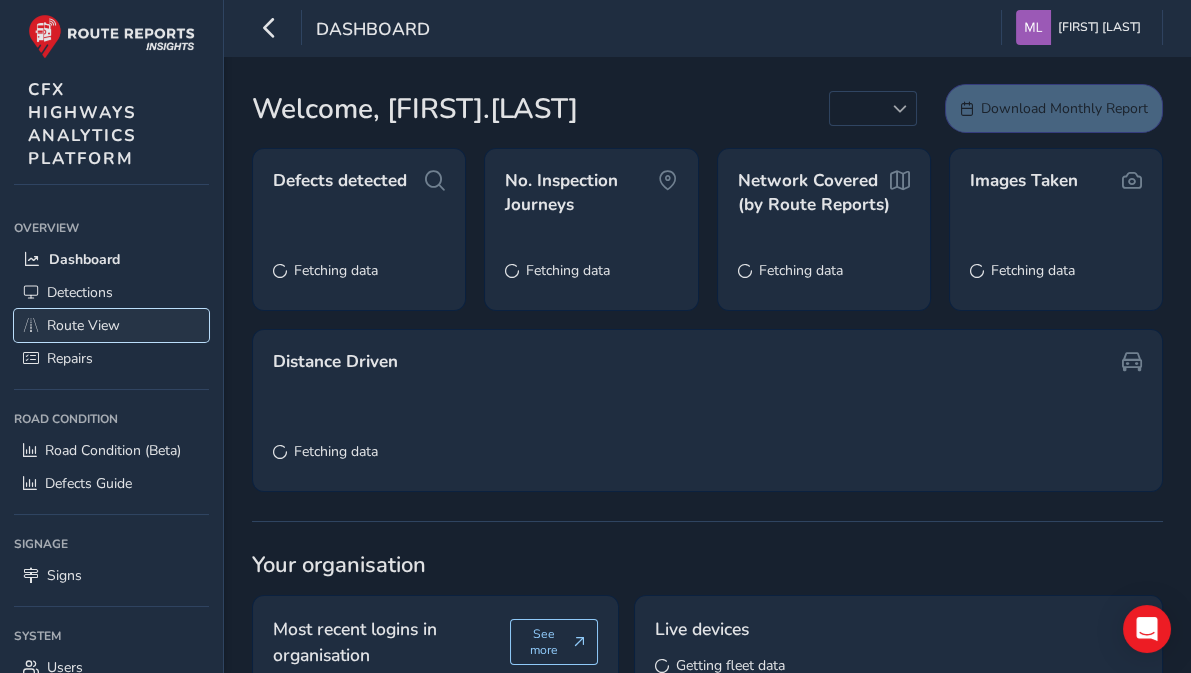 click on "Route View" at bounding box center (83, 325) 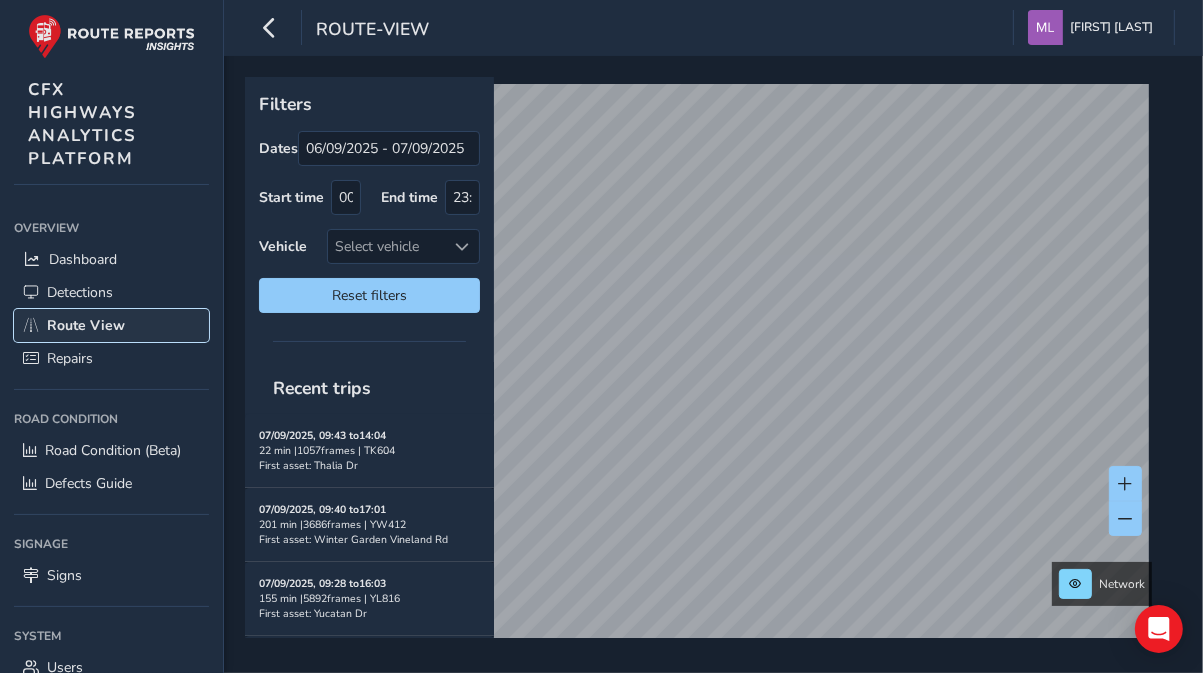 click on "Route View" at bounding box center [86, 325] 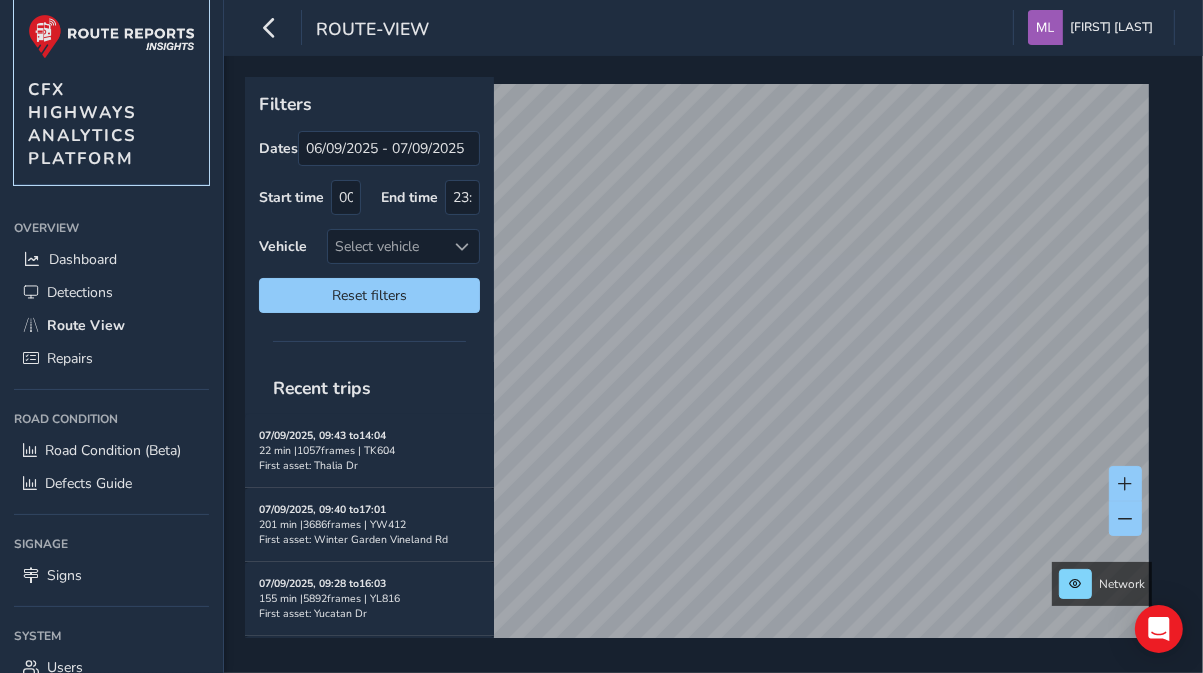 click on "CFX HIGHWAYS ANALYTICS PLATFORM" at bounding box center [82, 124] 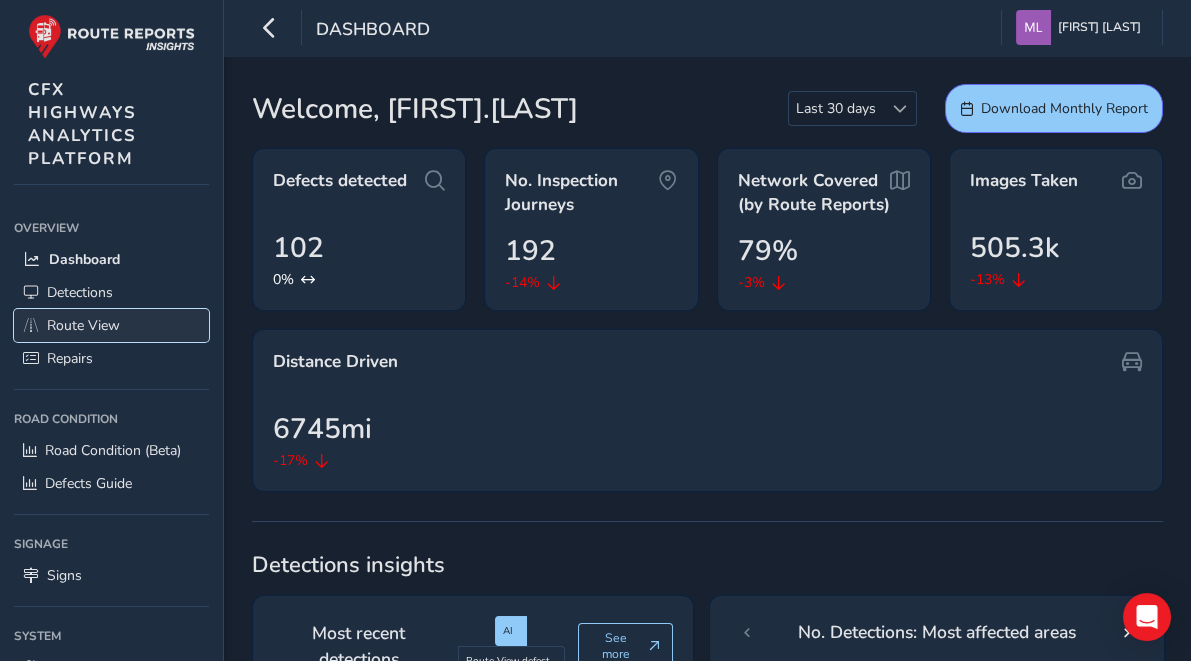 click on "Route View" at bounding box center [83, 325] 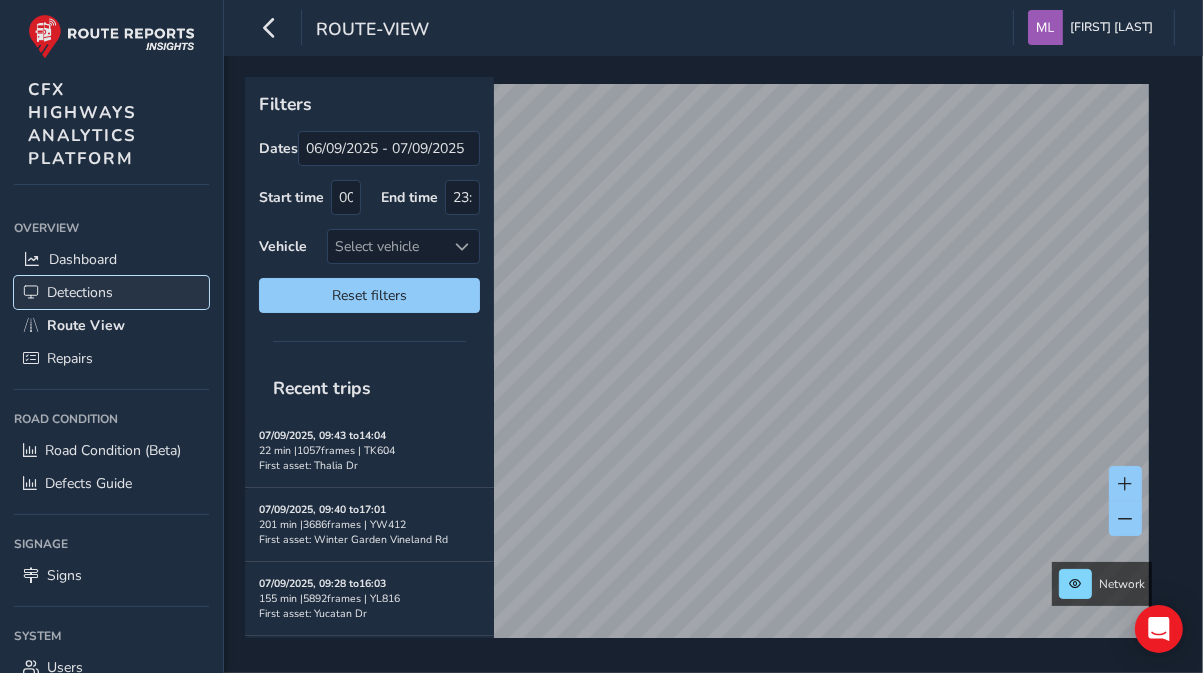 click on "Detections" at bounding box center (80, 292) 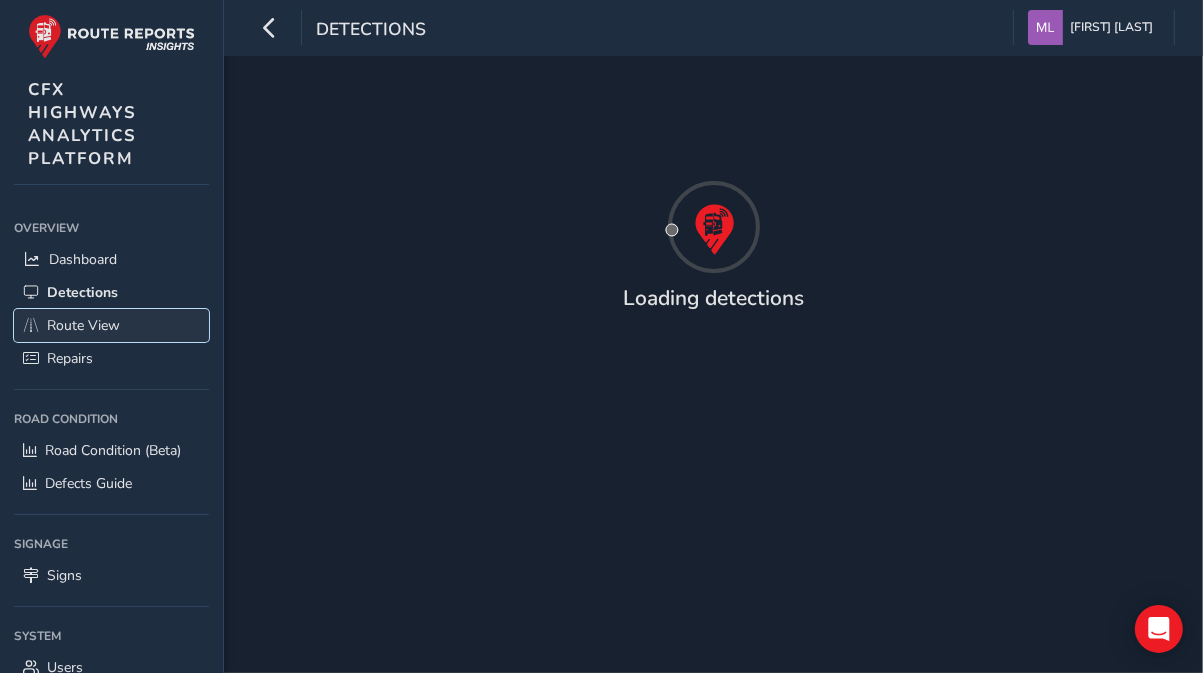 click on "Route View" at bounding box center [83, 325] 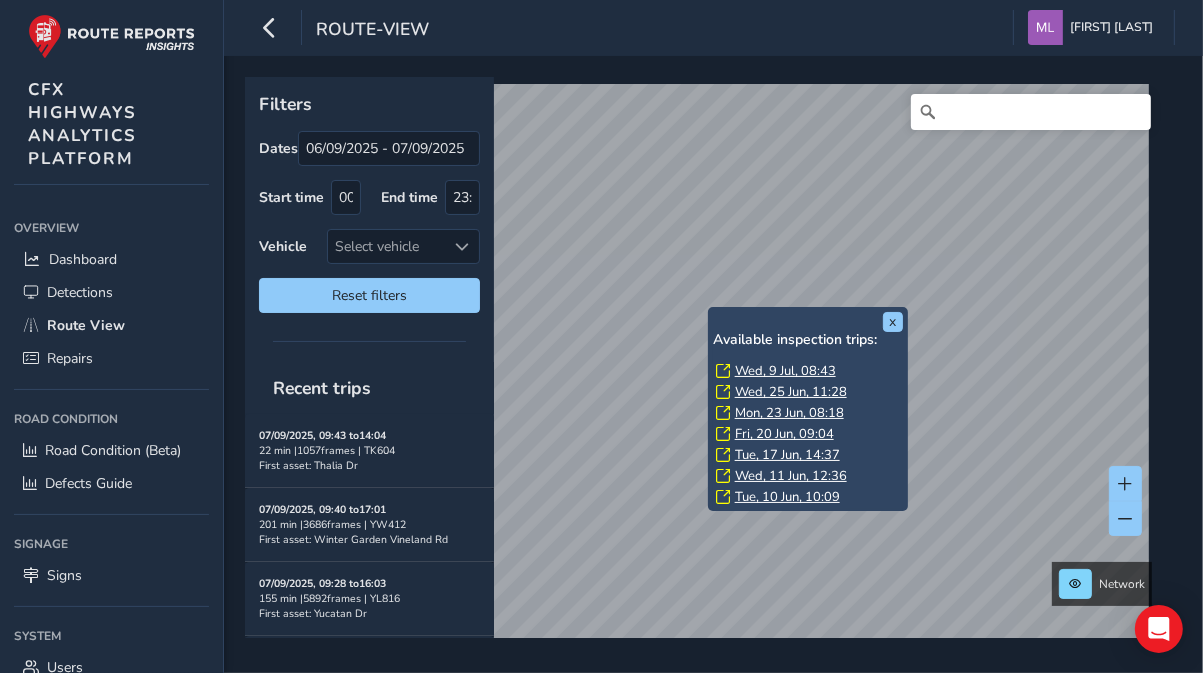 click on "Wed, 9 Jul, 08:43" at bounding box center (785, 371) 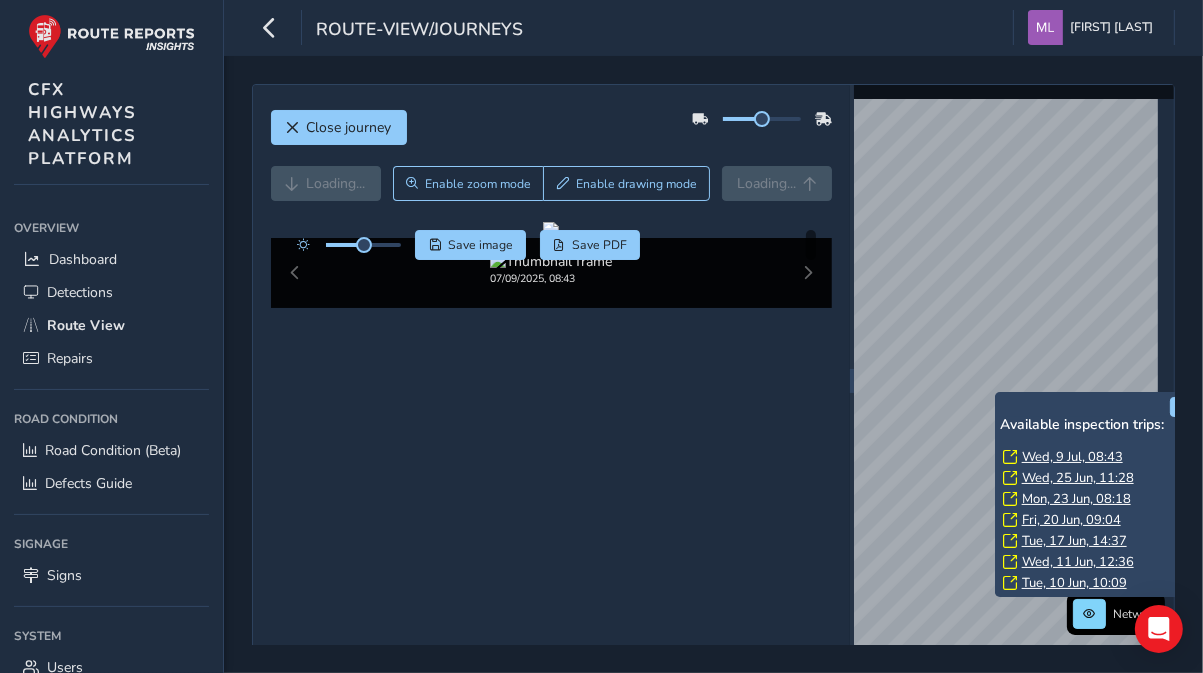 click on "Wed, 25 Jun, 11:28" at bounding box center (1072, 457) 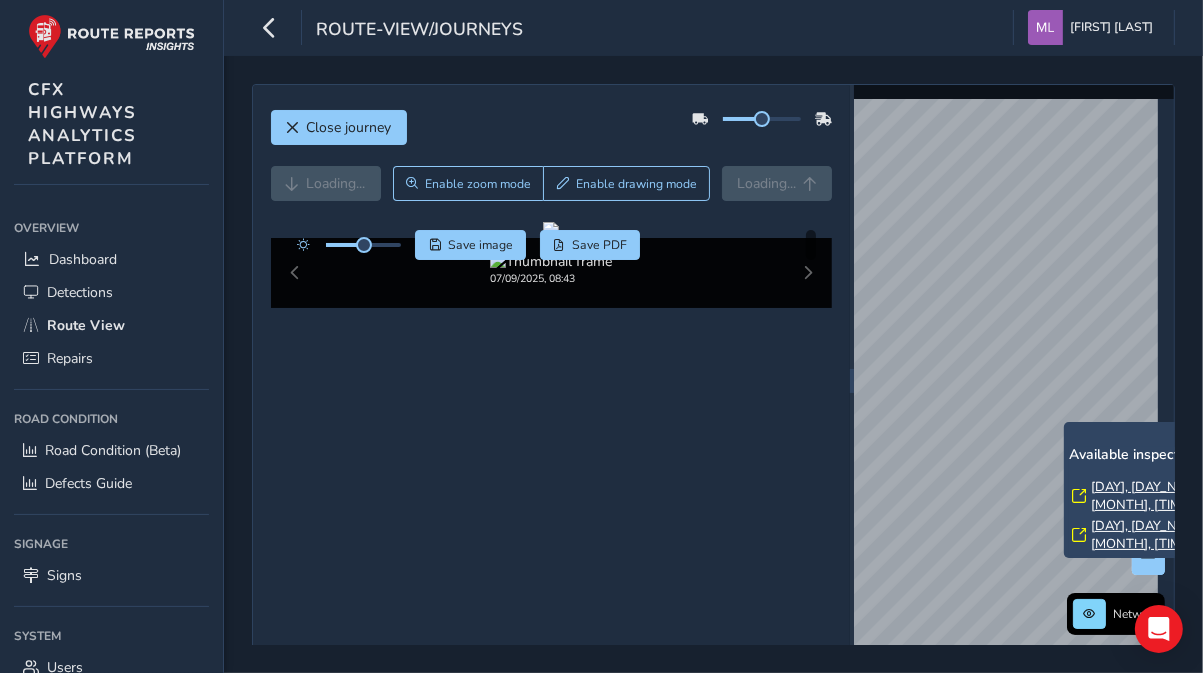 click on "x Available inspection trips: Wed, 9 Jul, 08:55 Fri, 20 Jun, 09:05" at bounding box center [1164, 490] 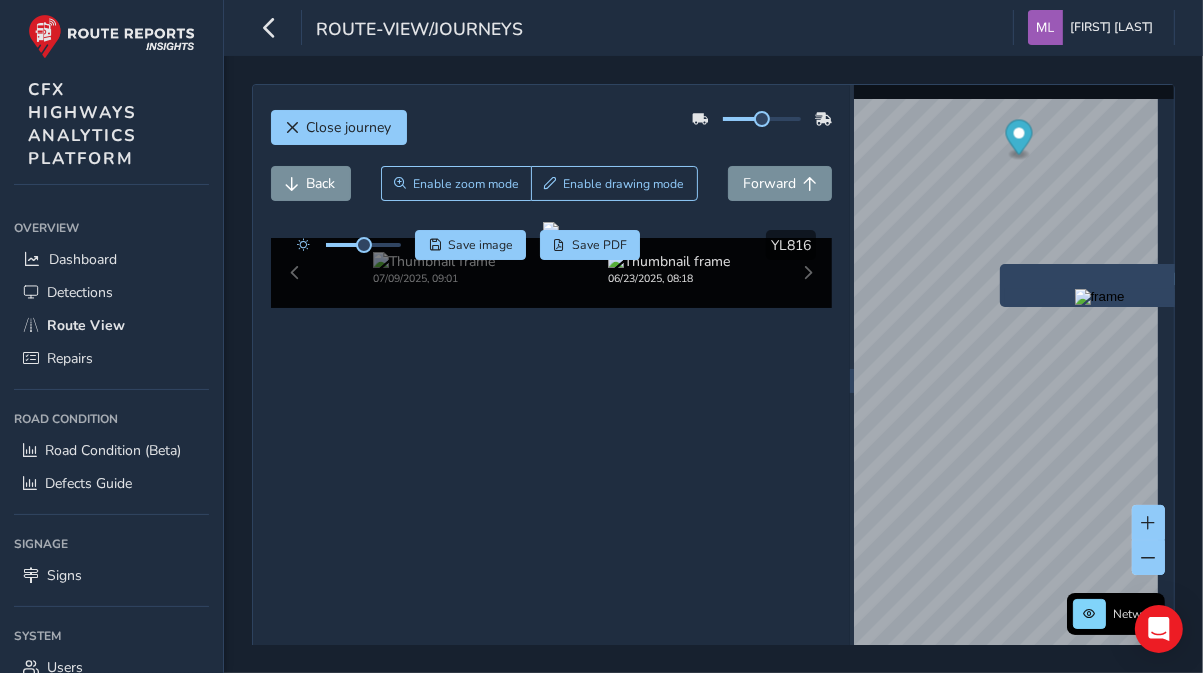click on "x" at bounding box center (1100, 285) 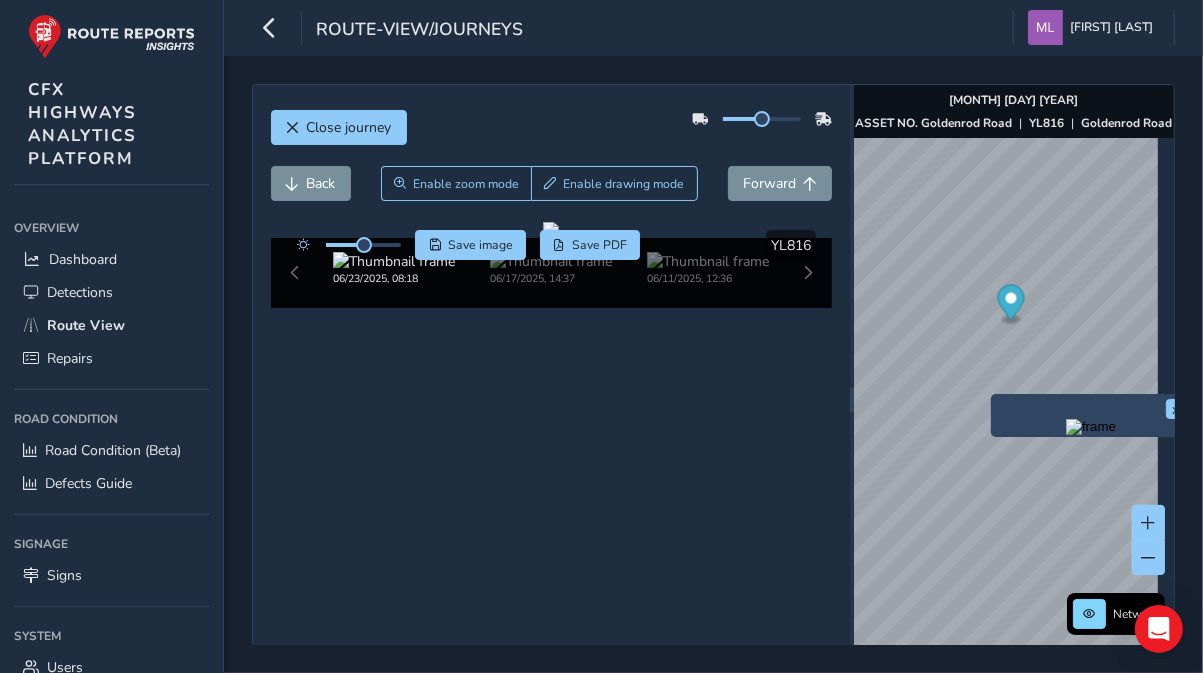 click at bounding box center [1091, 427] 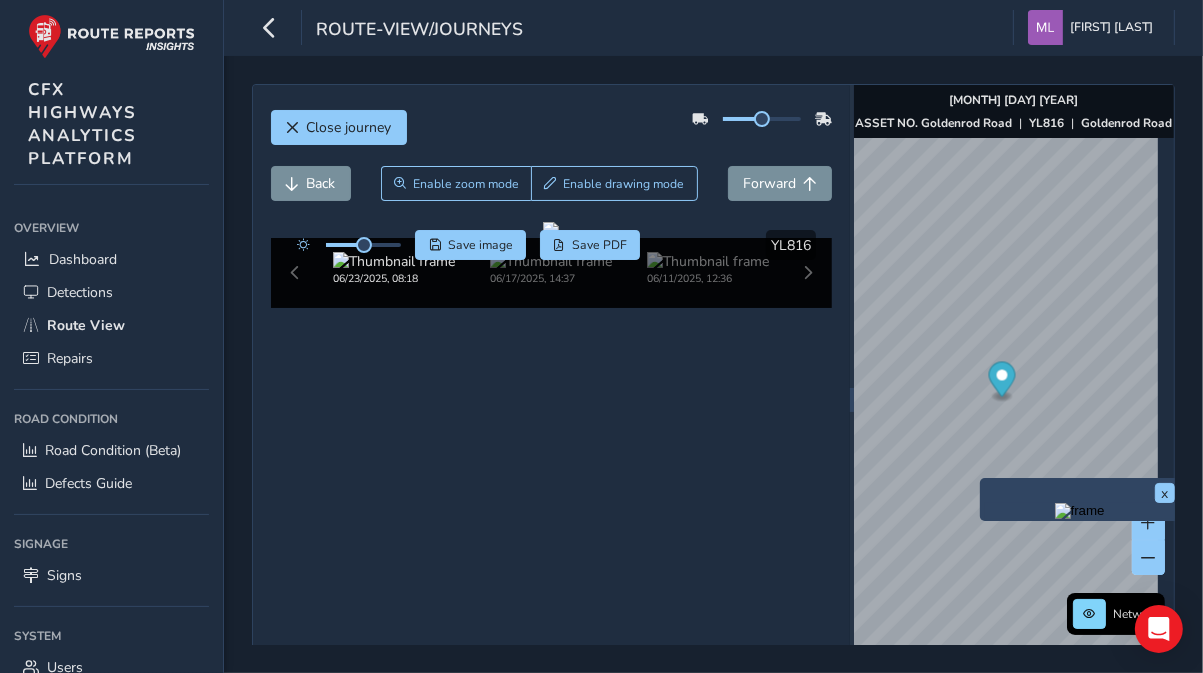 click at bounding box center [1080, 511] 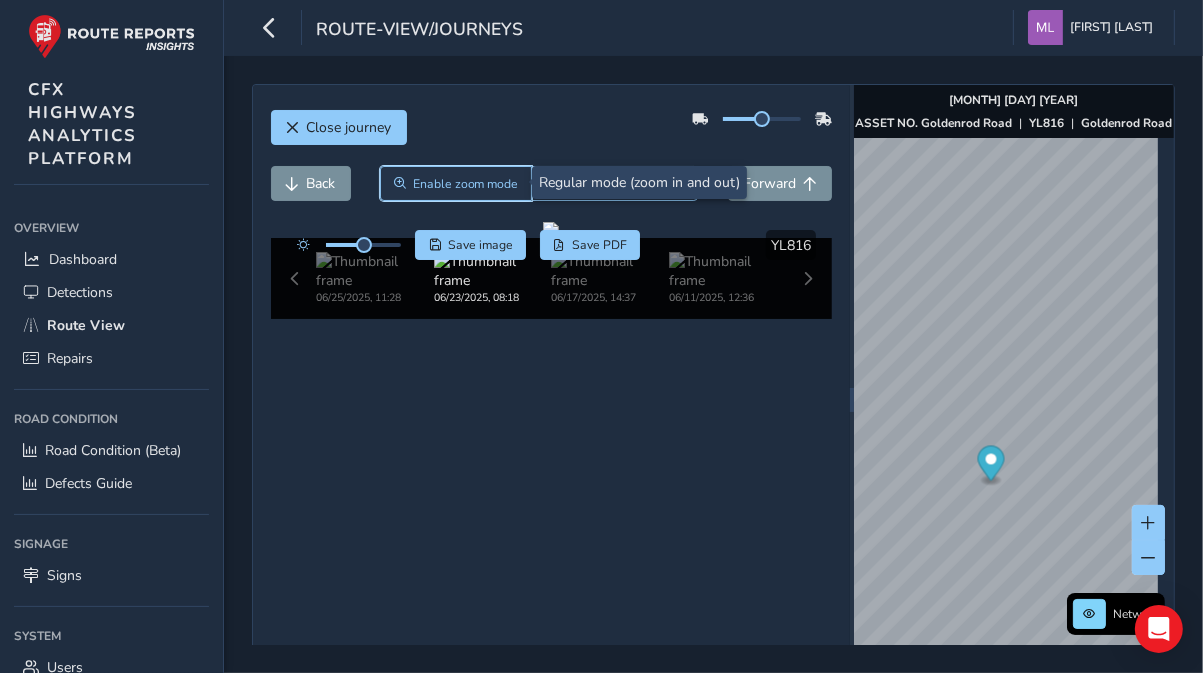 click on "Enable zoom mode" at bounding box center [466, 184] 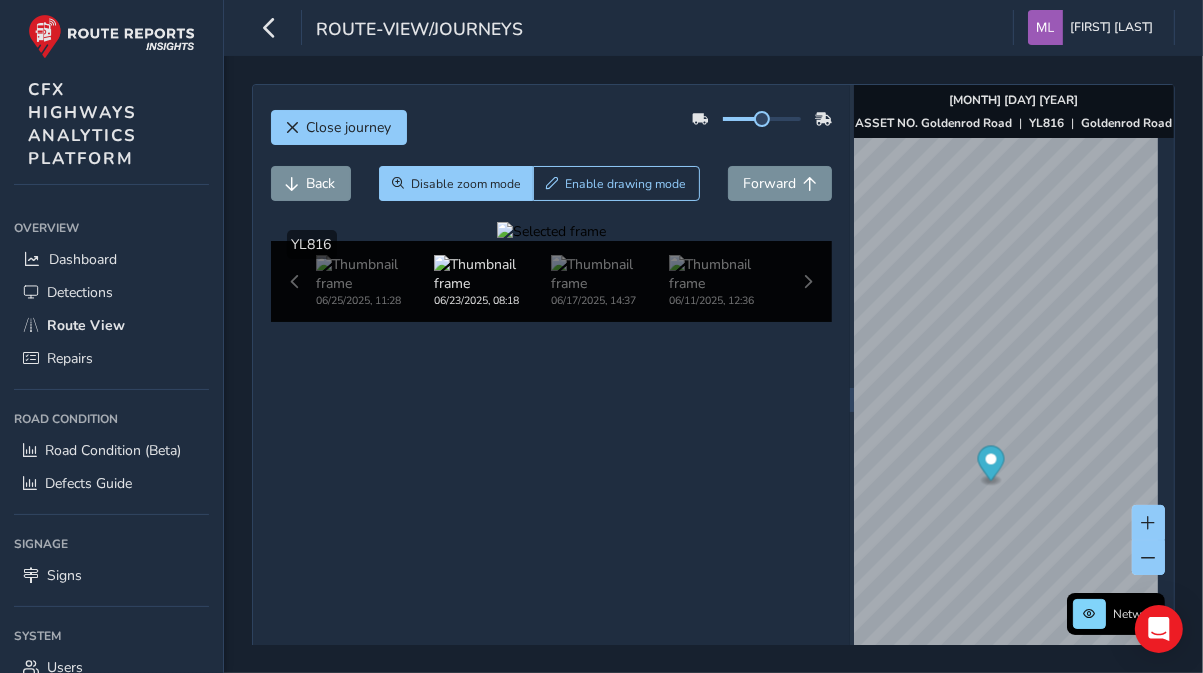 click at bounding box center [551, 231] 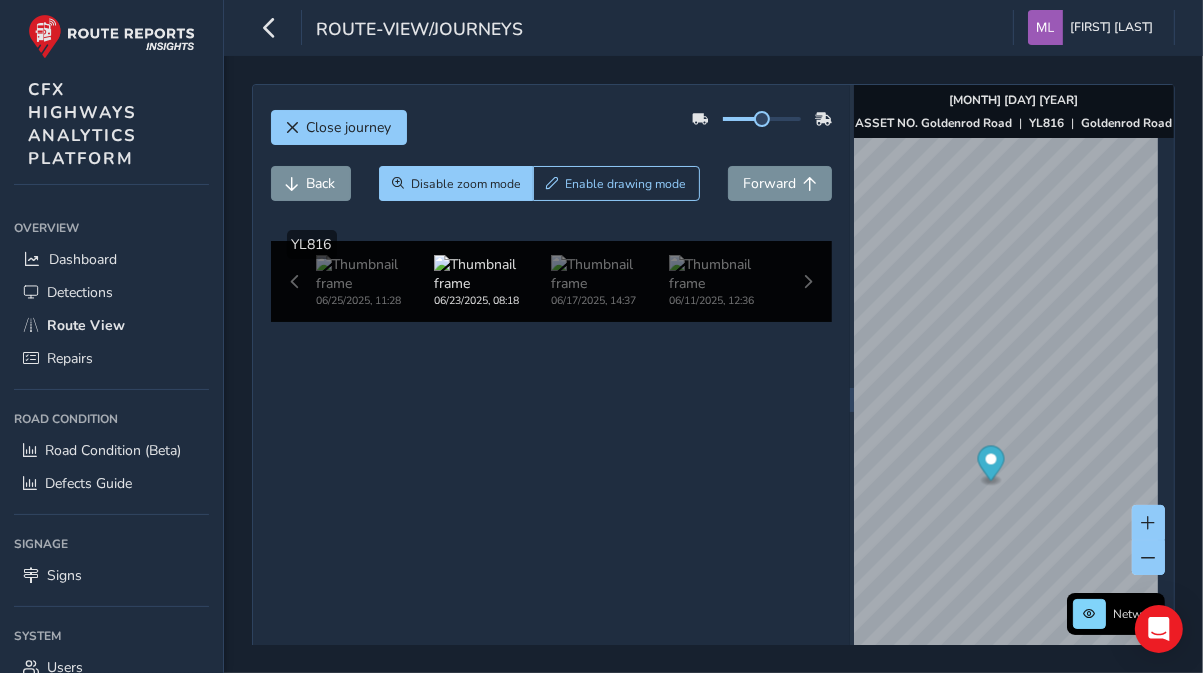 click at bounding box center [-72, 137] 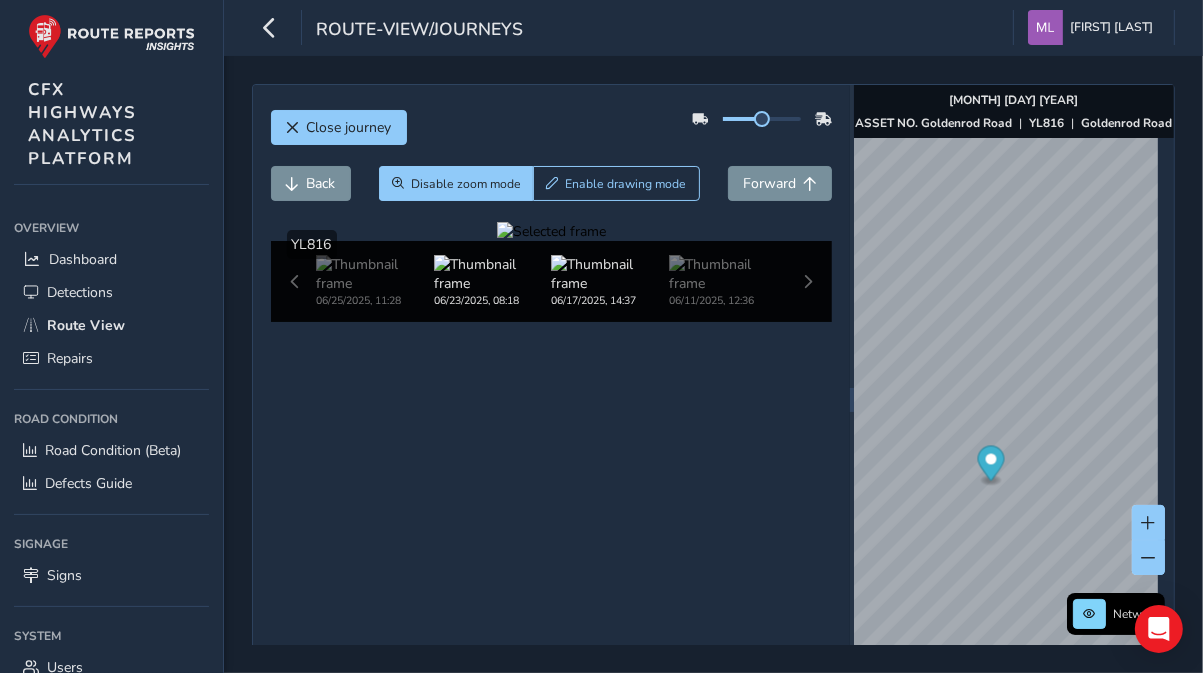 click at bounding box center (375, 274) 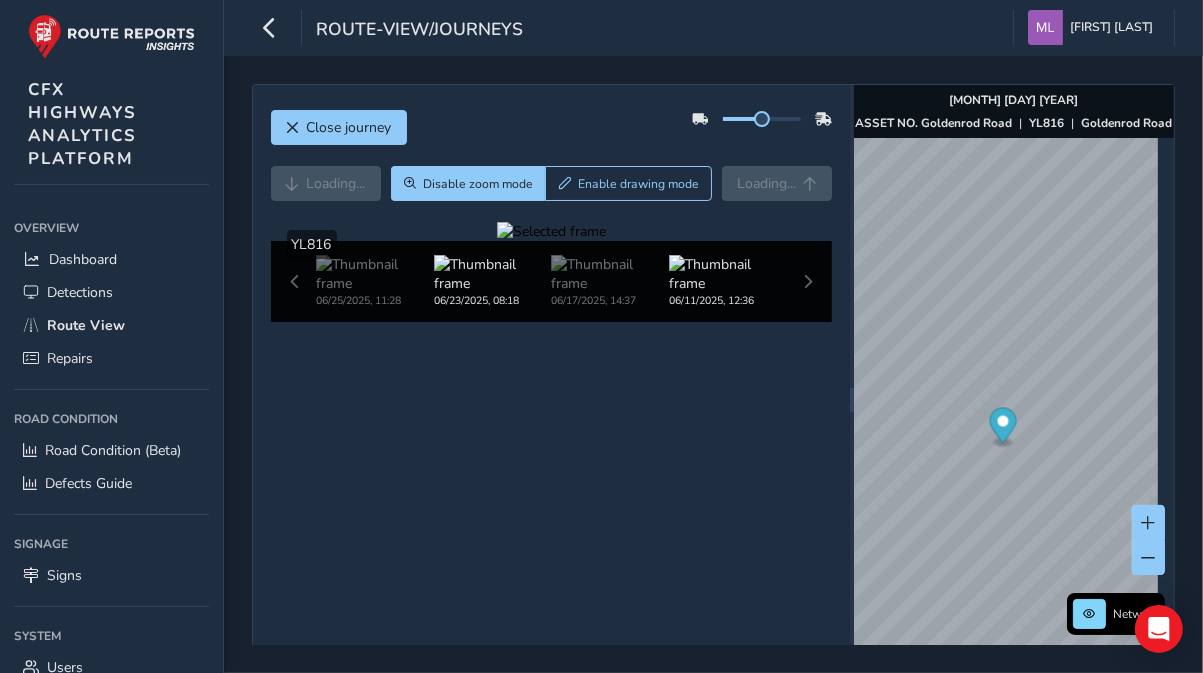 click at bounding box center [375, 274] 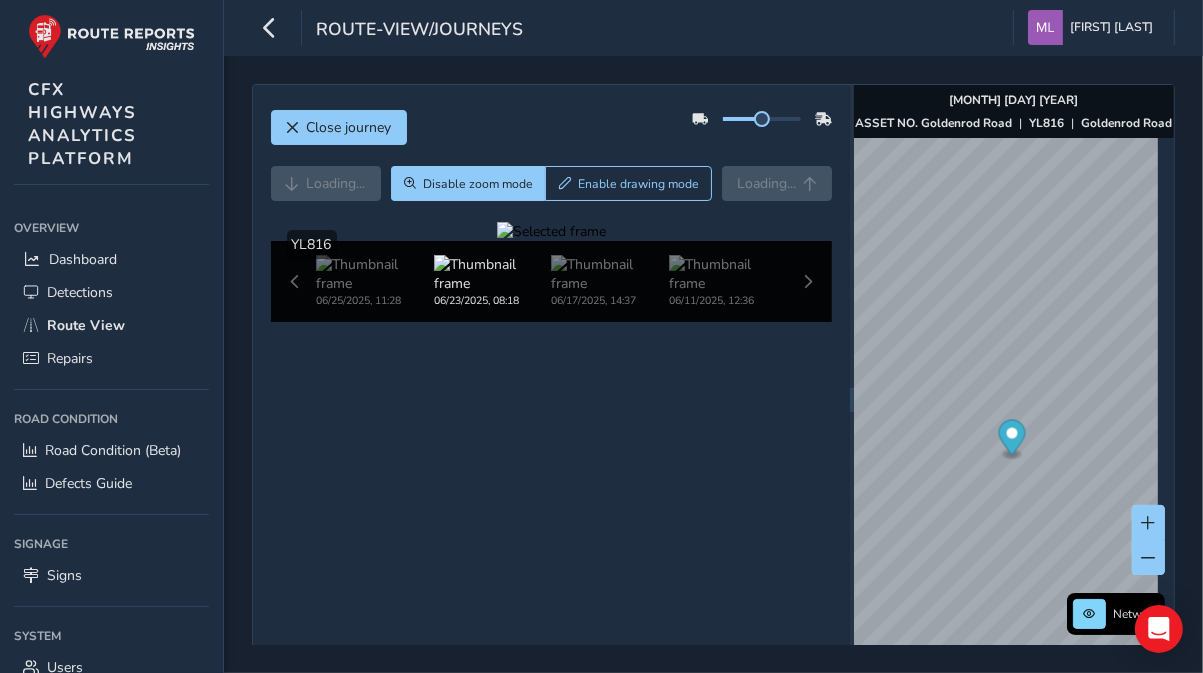 click on "06/25/2025, 11:28 06/23/2025, 08:18 06/17/2025, 14:37 06/11/2025, 12:36" at bounding box center [552, 281] 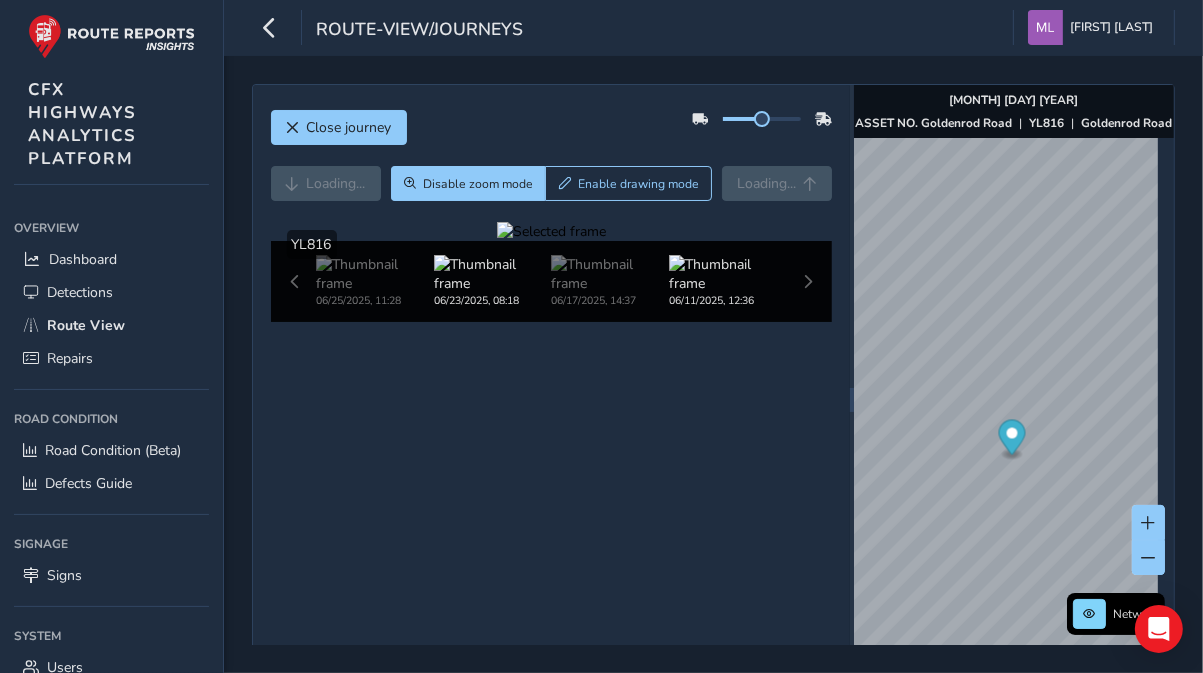 click at bounding box center [375, 274] 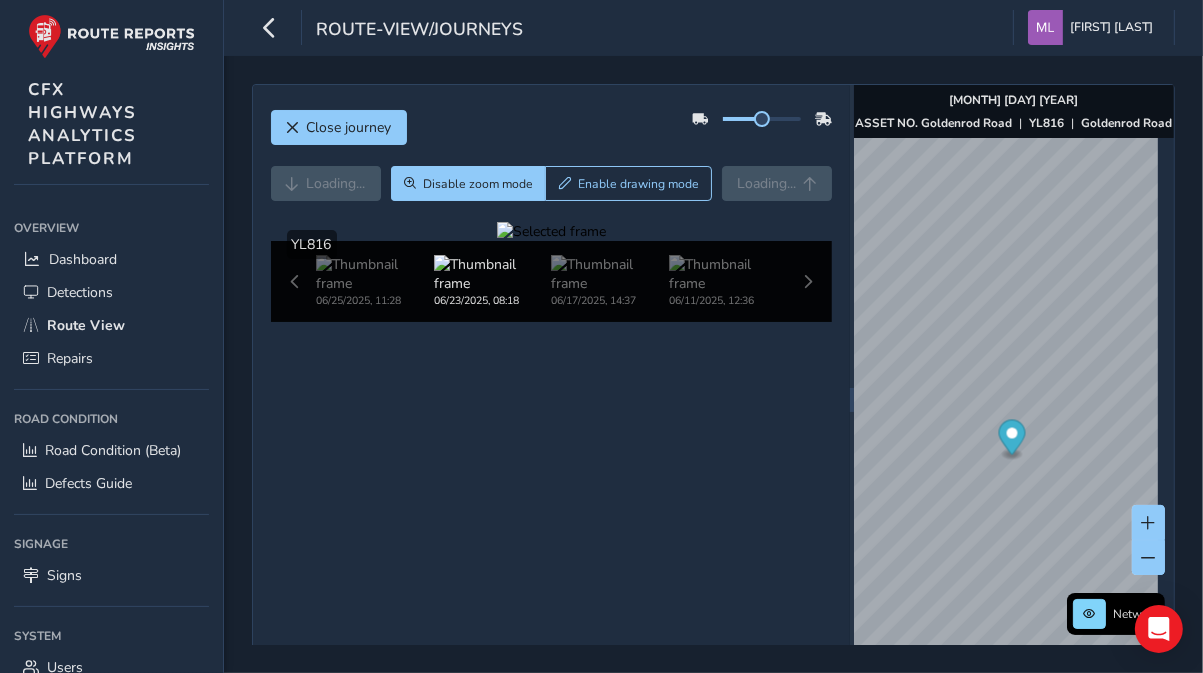 click at bounding box center [551, 231] 